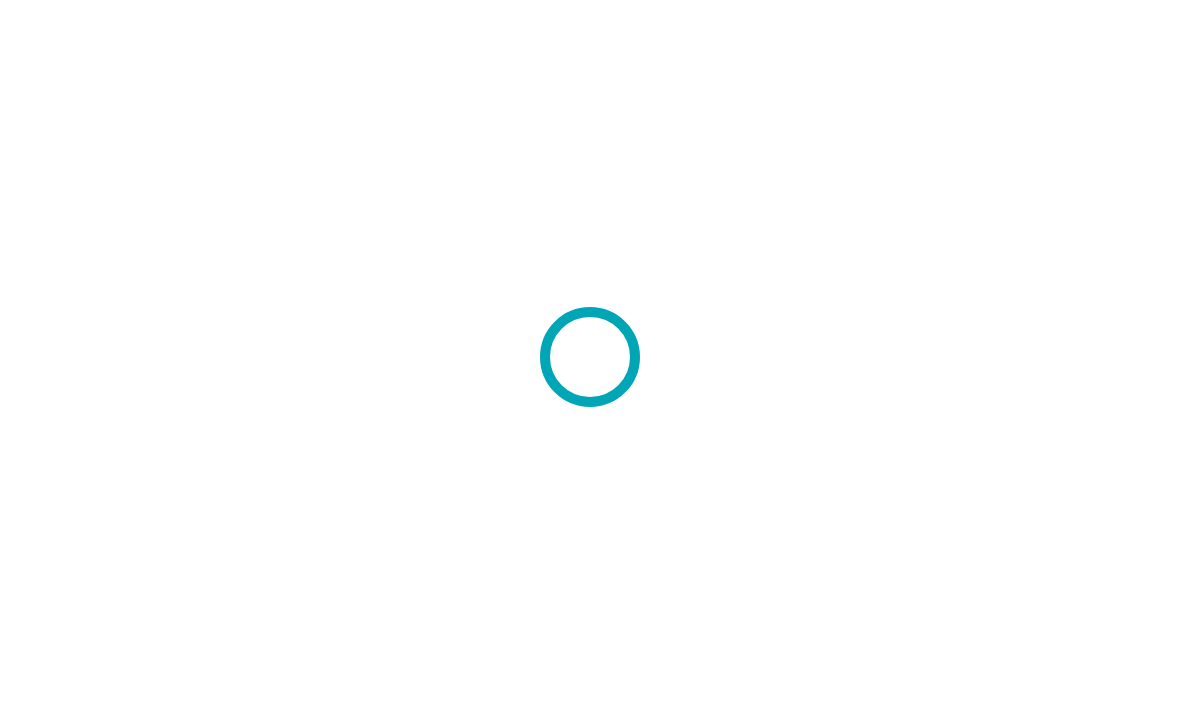 scroll, scrollTop: 0, scrollLeft: 0, axis: both 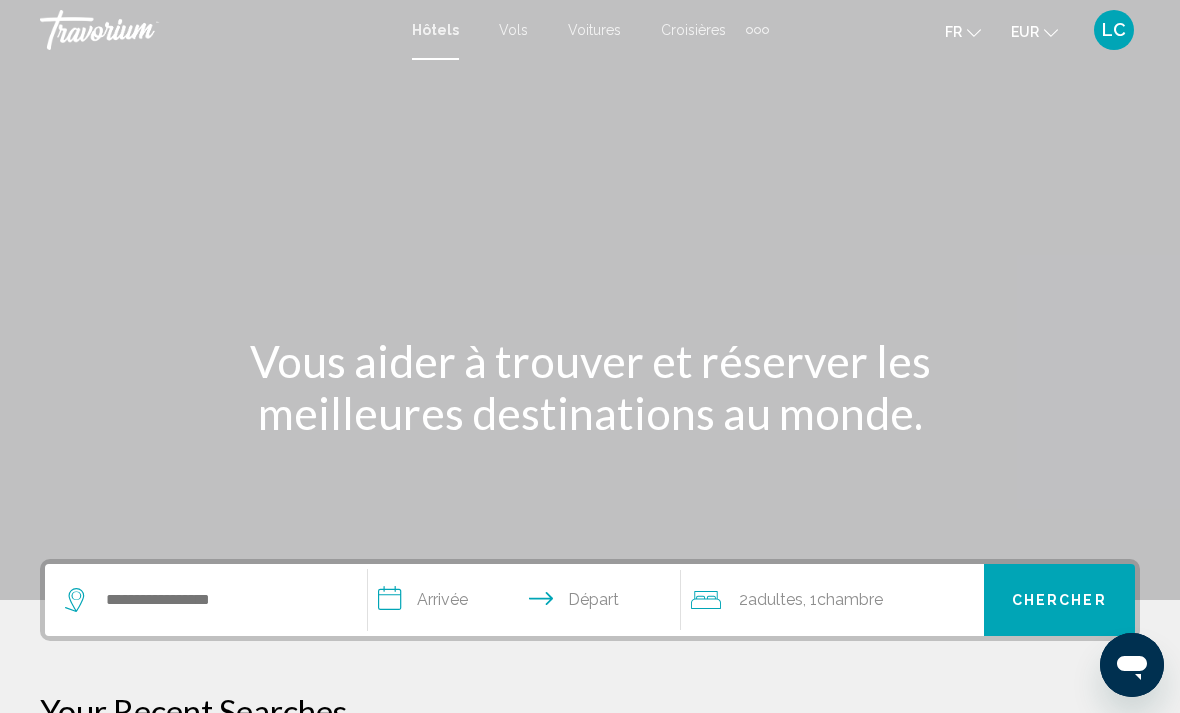 click 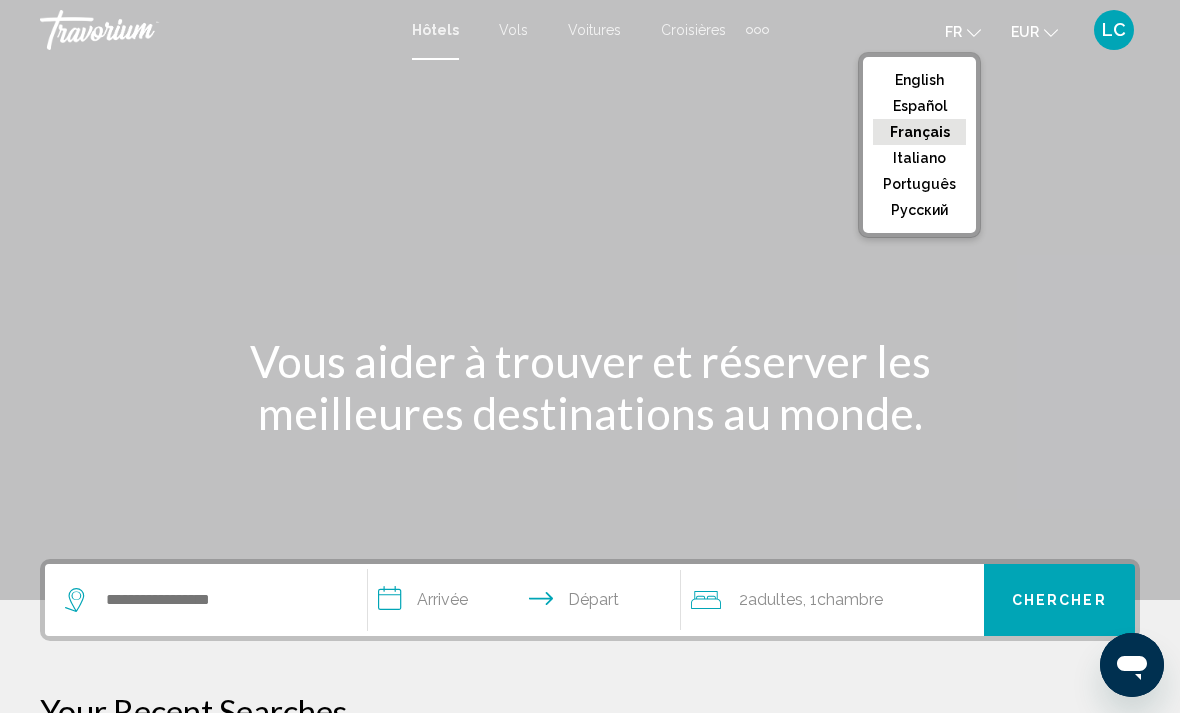 click on "EUR" 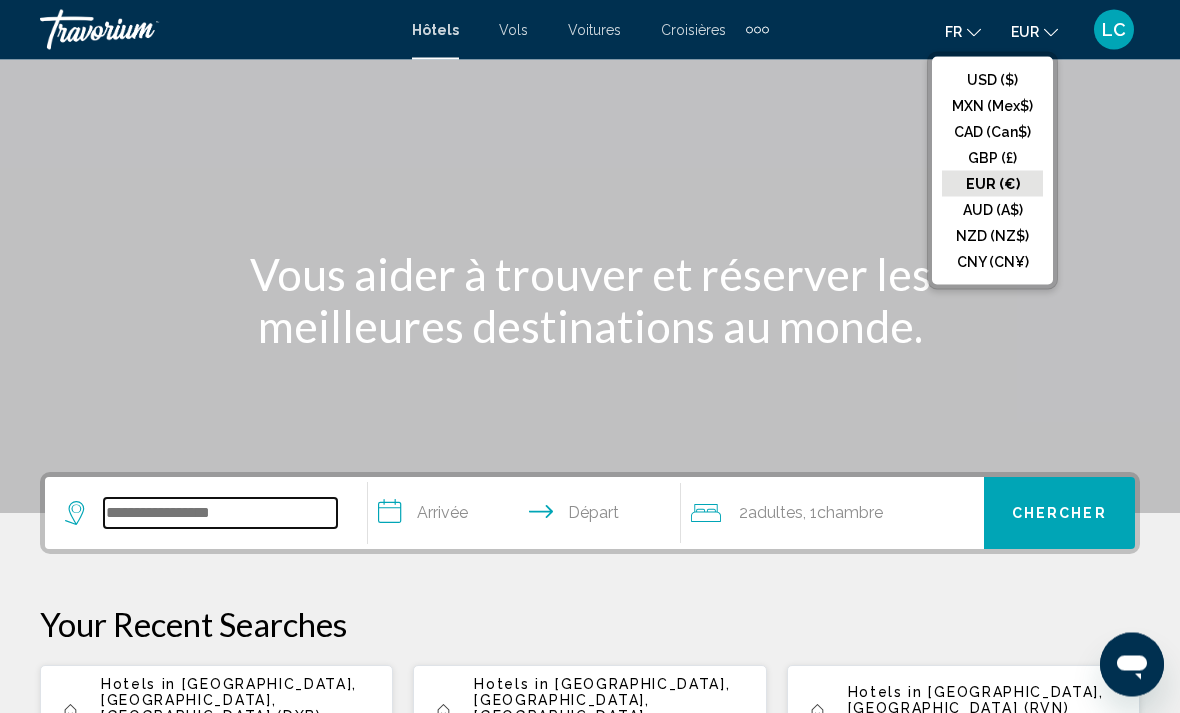 click at bounding box center [220, 514] 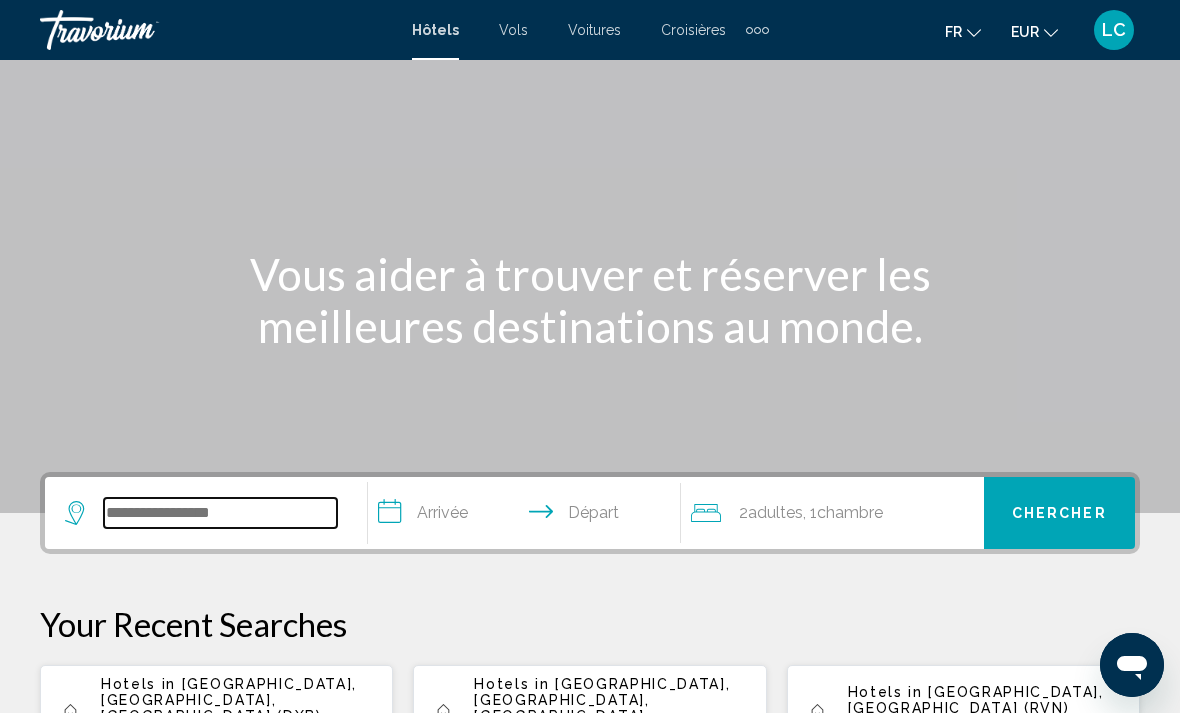 scroll, scrollTop: 86, scrollLeft: 0, axis: vertical 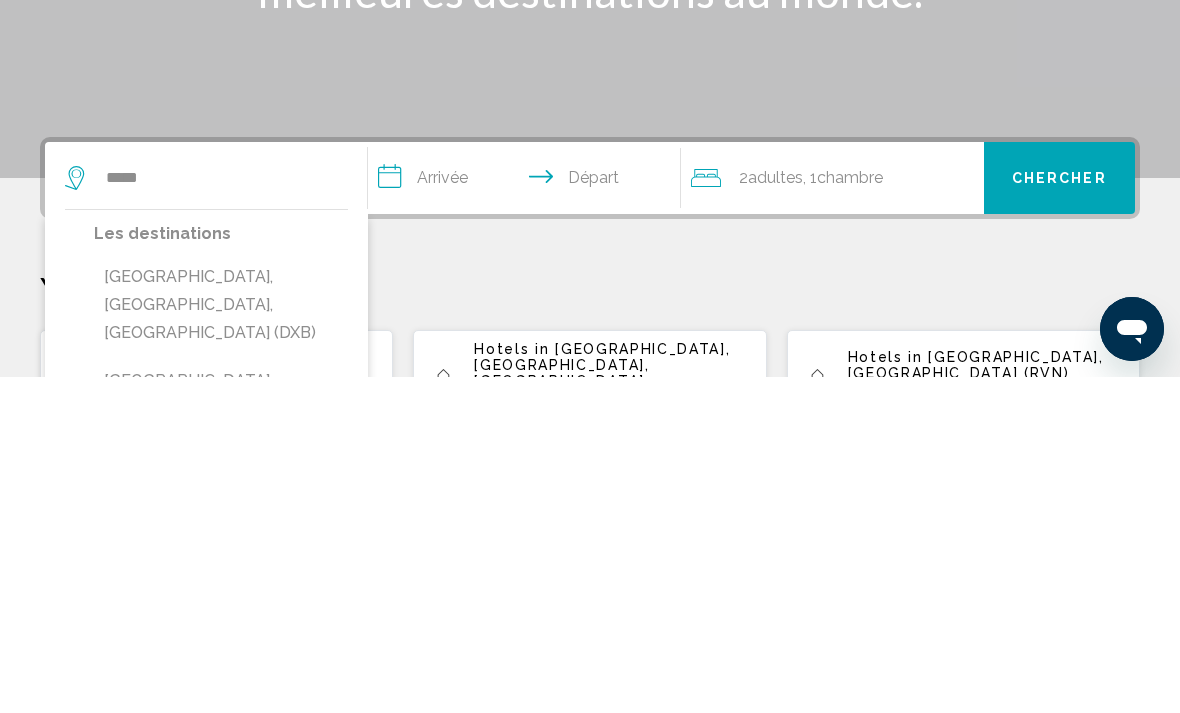 click on "[GEOGRAPHIC_DATA], [GEOGRAPHIC_DATA], [GEOGRAPHIC_DATA] (DXB)" at bounding box center [221, 641] 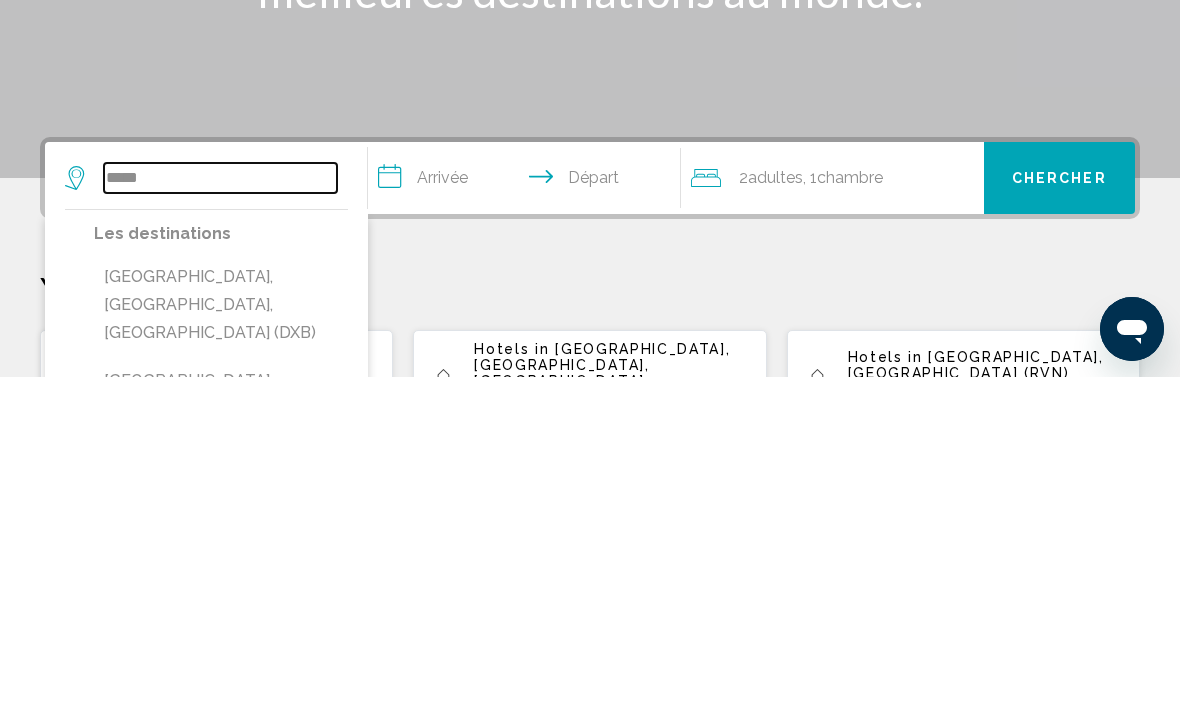 type on "**********" 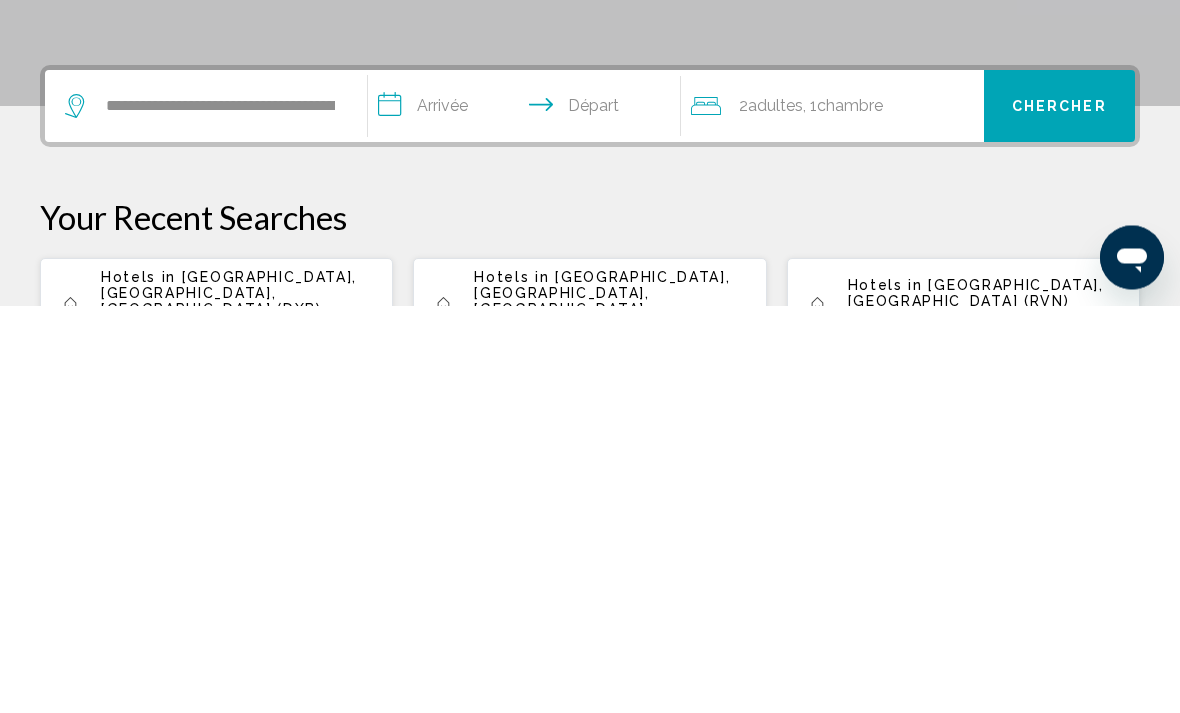click on "**********" at bounding box center (528, 517) 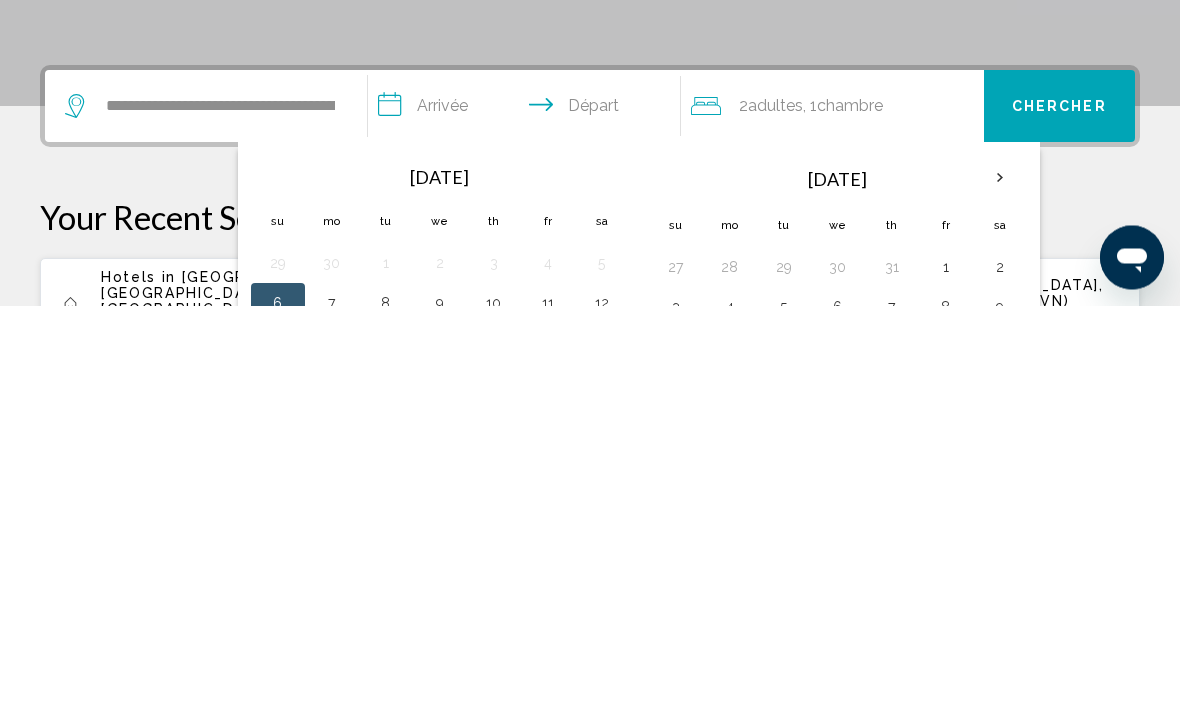 scroll, scrollTop: 494, scrollLeft: 0, axis: vertical 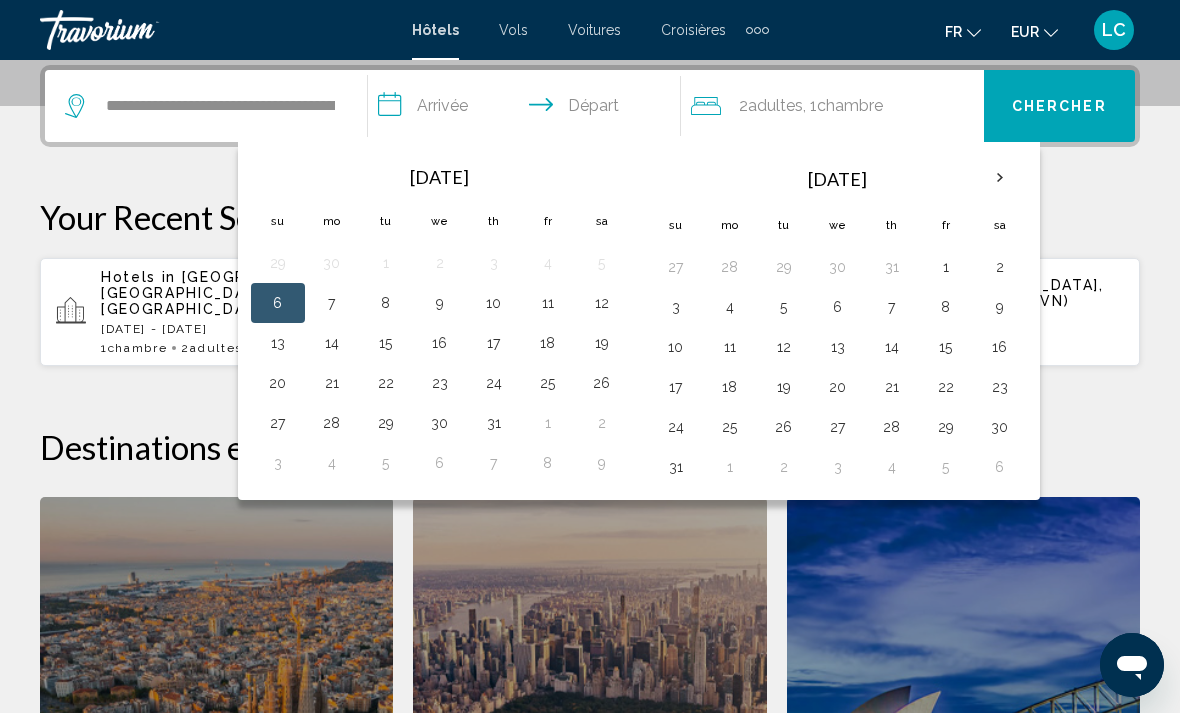 click at bounding box center [1000, 178] 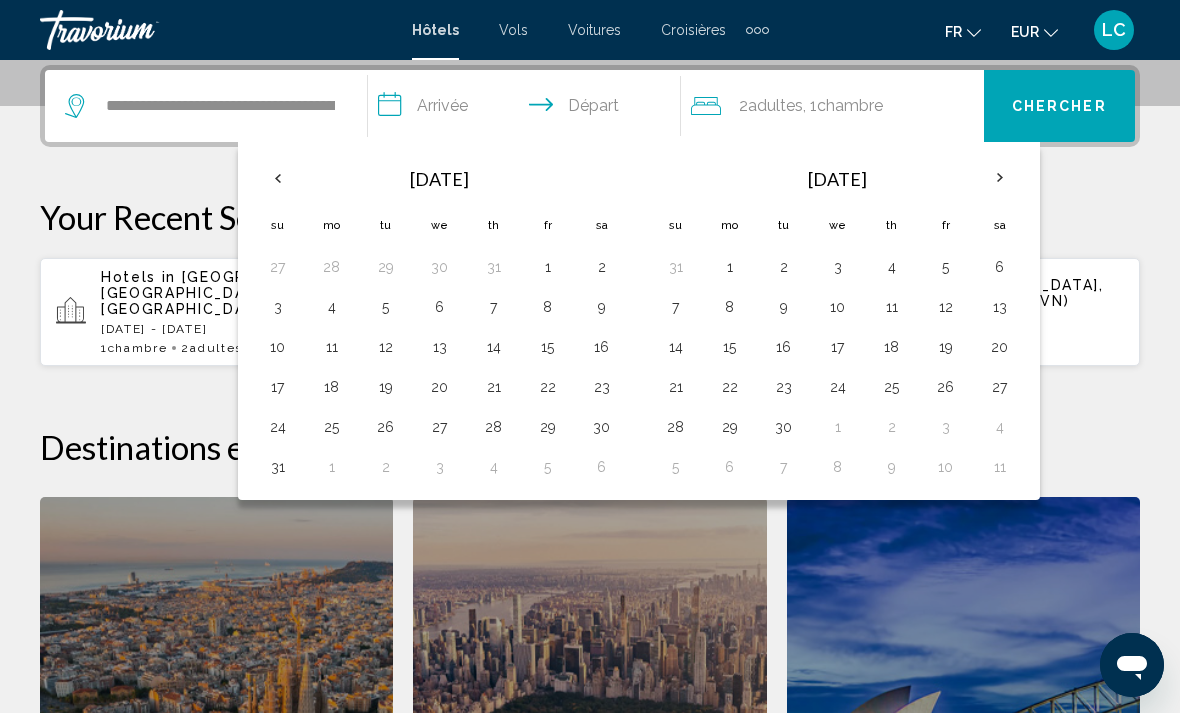 click on "20" at bounding box center [1000, 347] 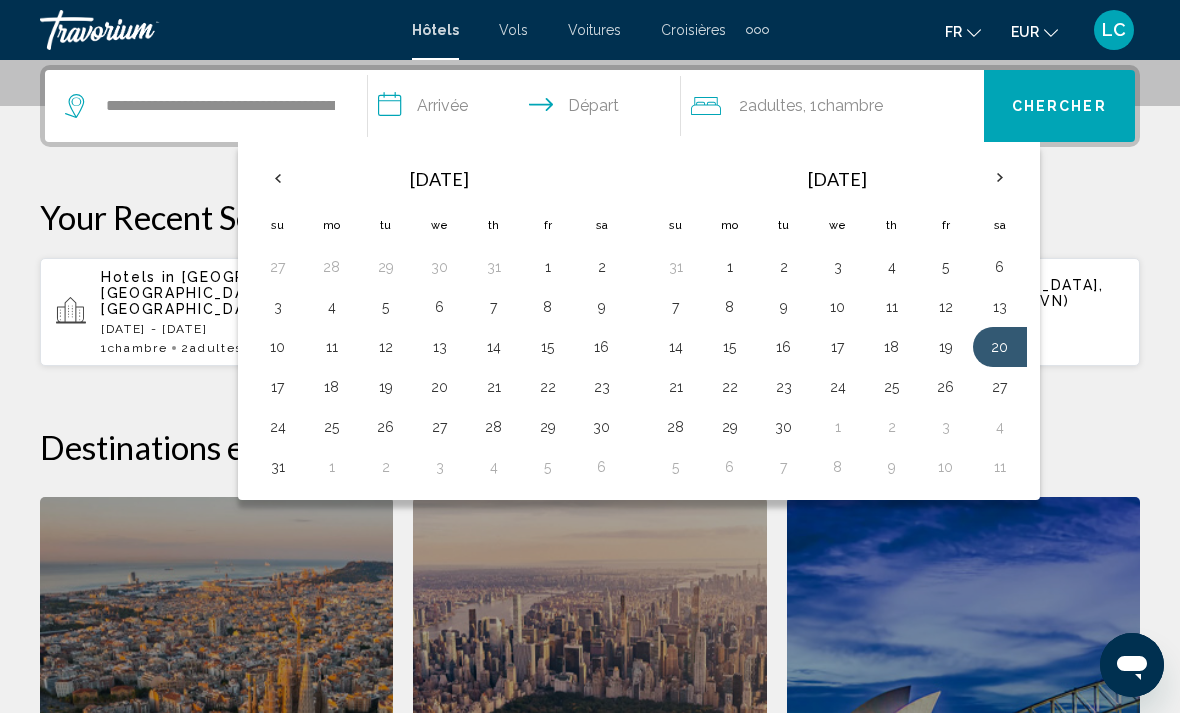 click on "27" at bounding box center (1000, 387) 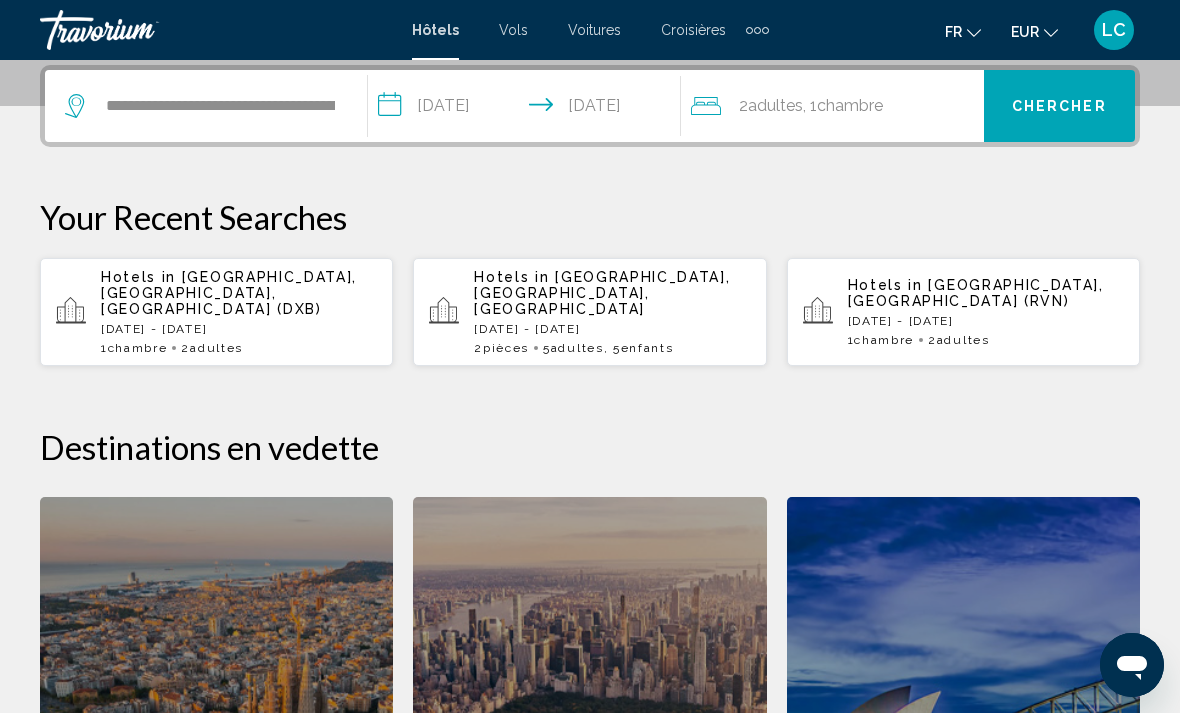 click on "Chercher" at bounding box center (1059, 107) 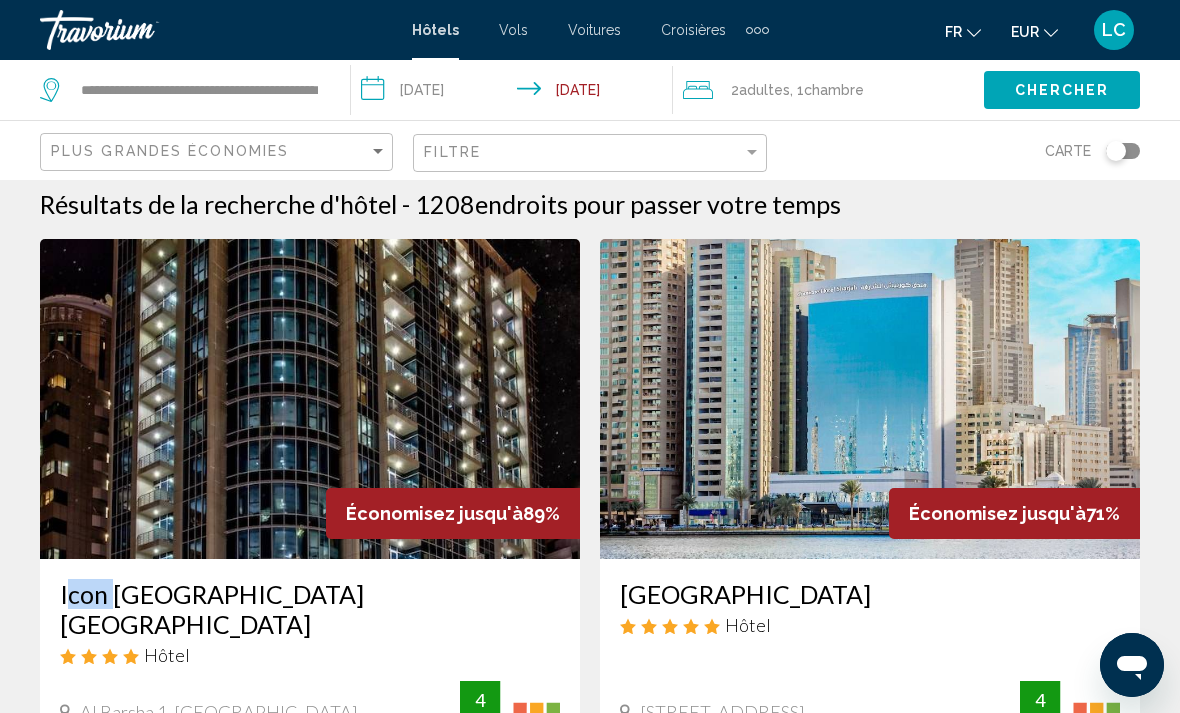 scroll, scrollTop: 0, scrollLeft: 0, axis: both 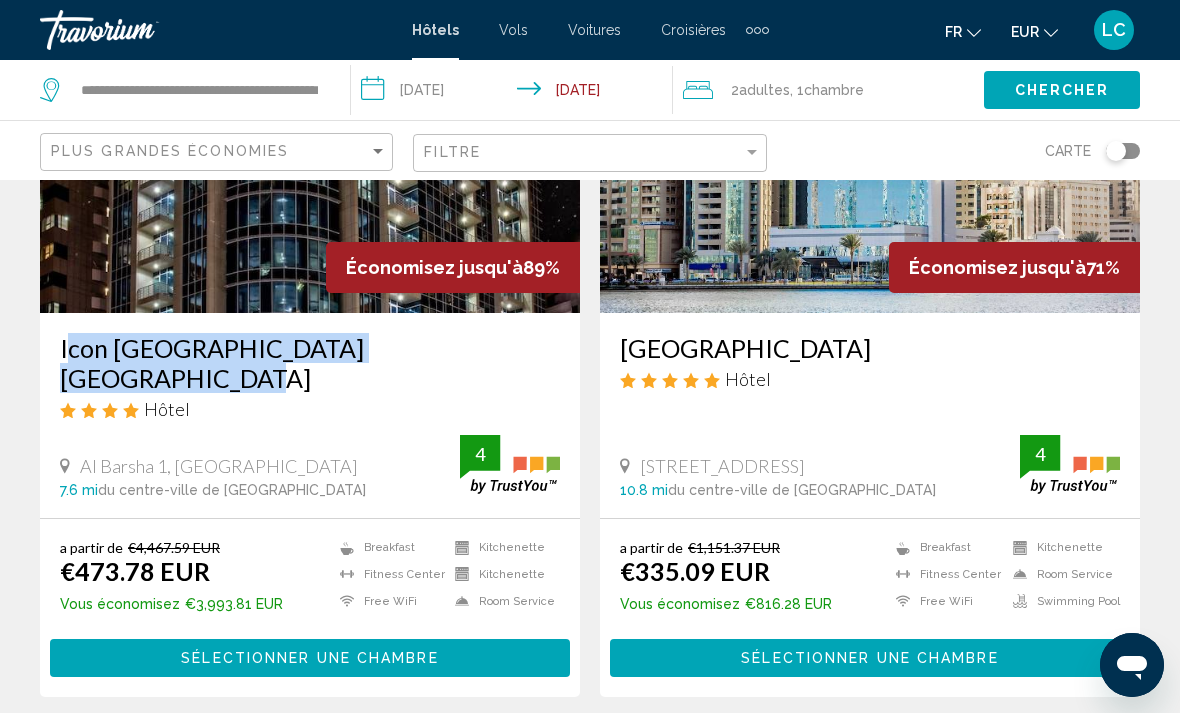 click on "Sélectionner une chambre" at bounding box center [309, 659] 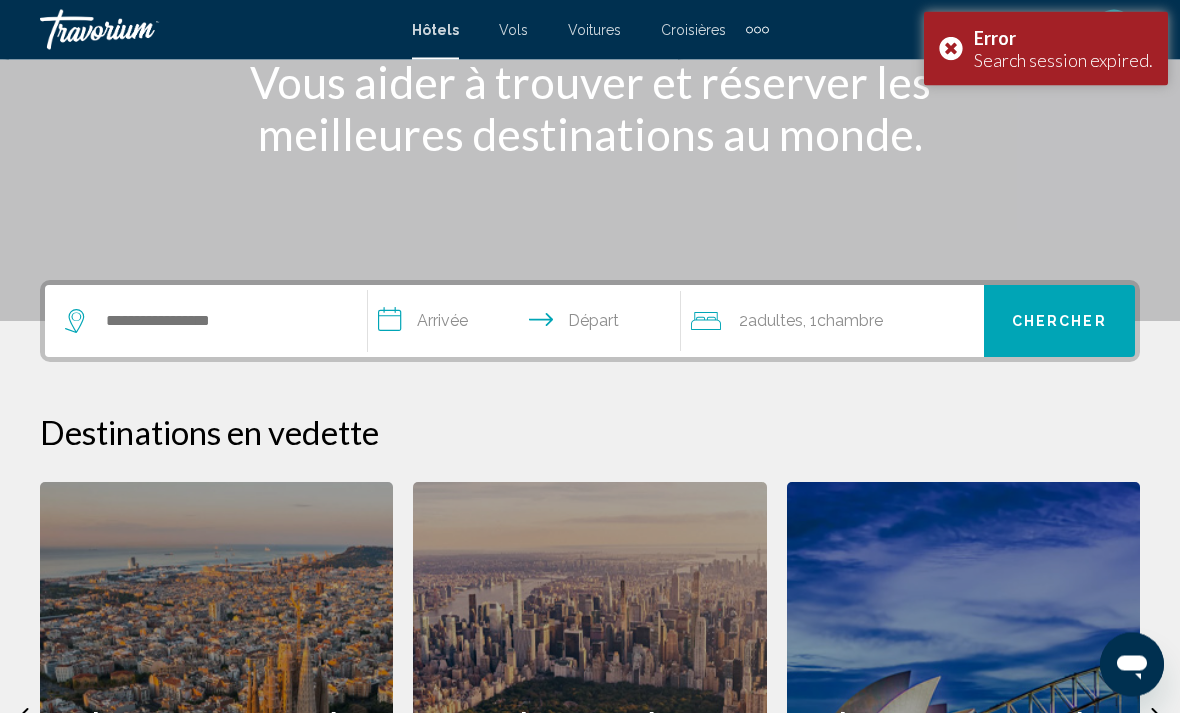 scroll, scrollTop: 282, scrollLeft: 0, axis: vertical 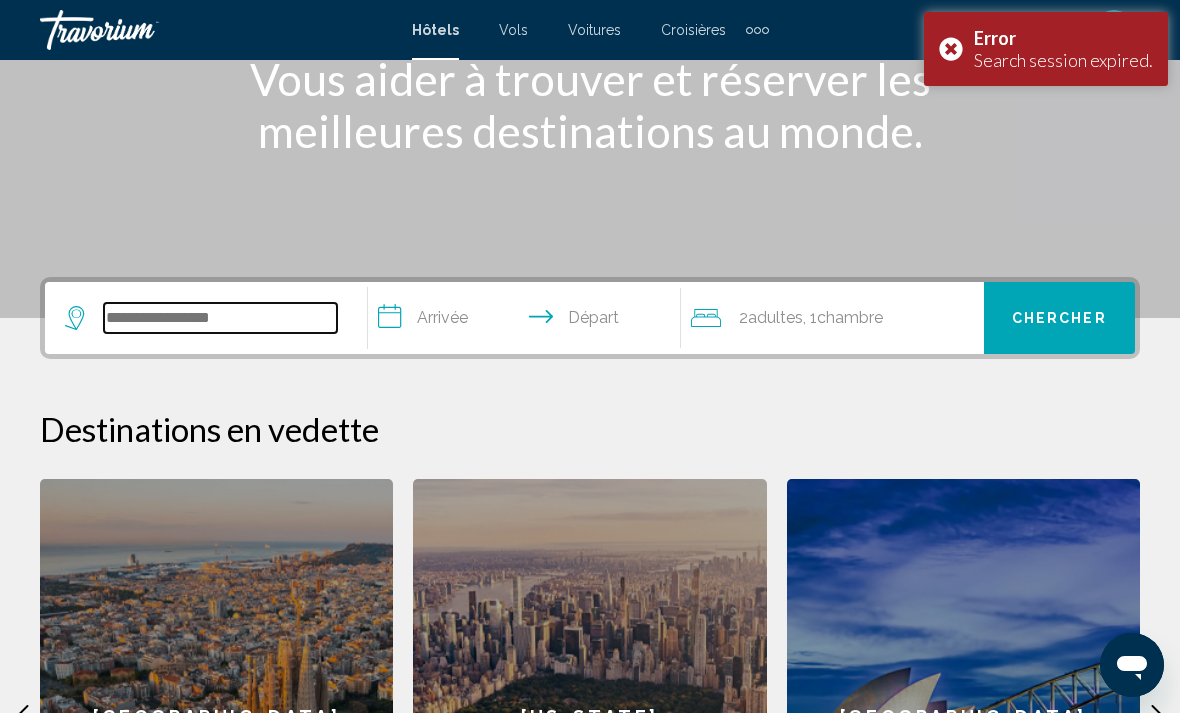 click at bounding box center [220, 318] 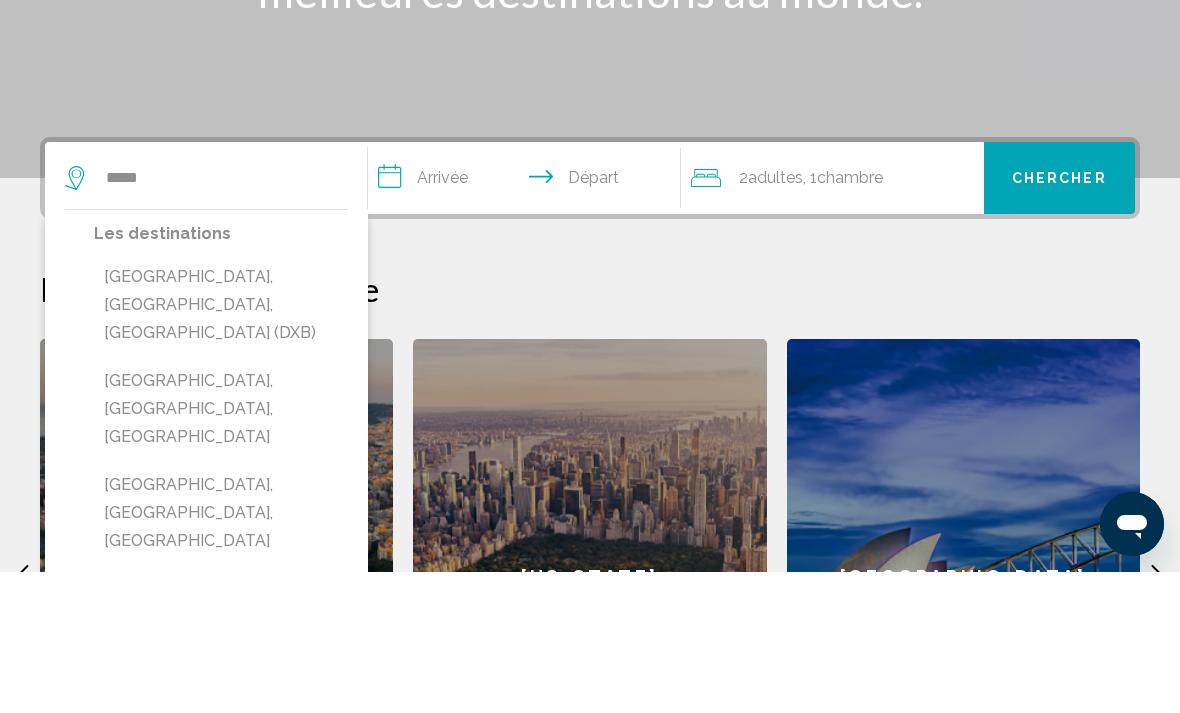 click on "[GEOGRAPHIC_DATA], [GEOGRAPHIC_DATA], [GEOGRAPHIC_DATA] (DXB)" at bounding box center [221, 446] 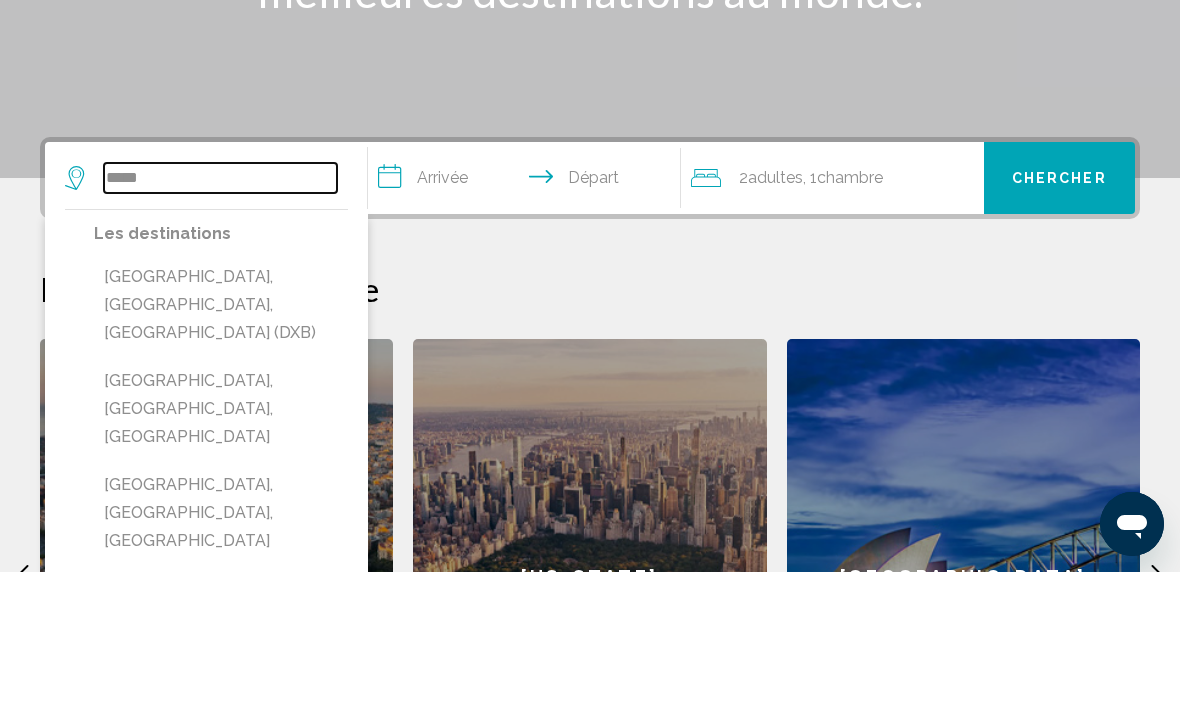 type on "**********" 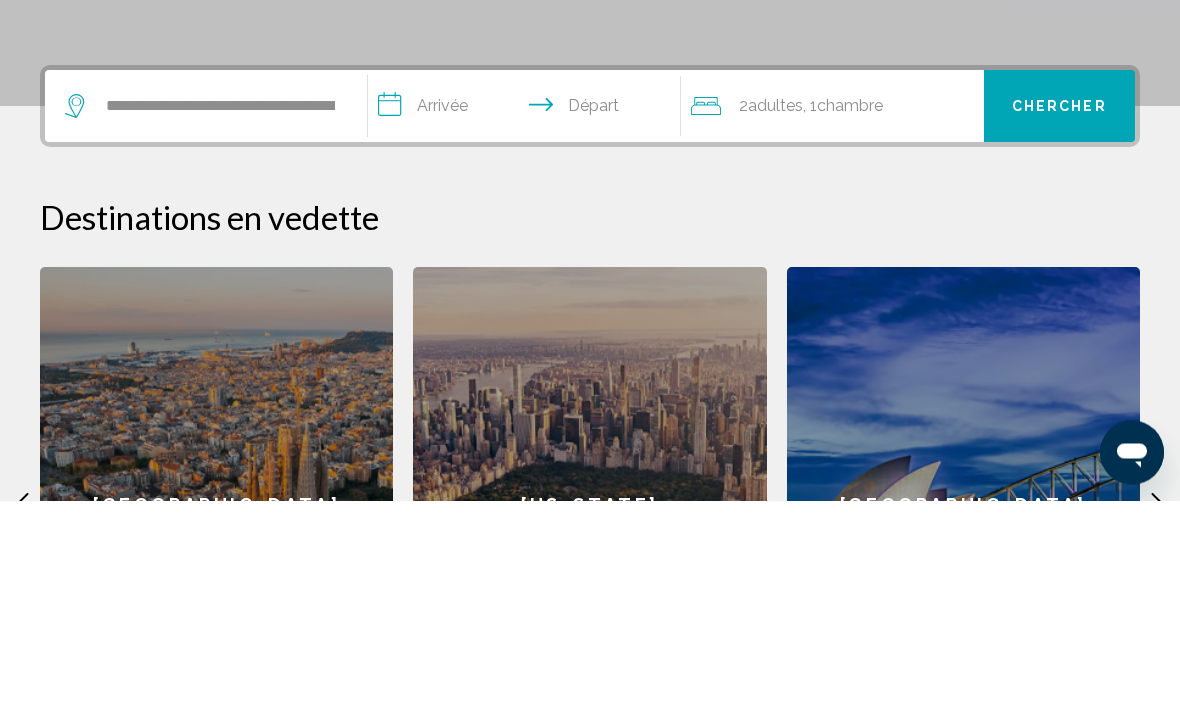click on "**********" at bounding box center (528, 322) 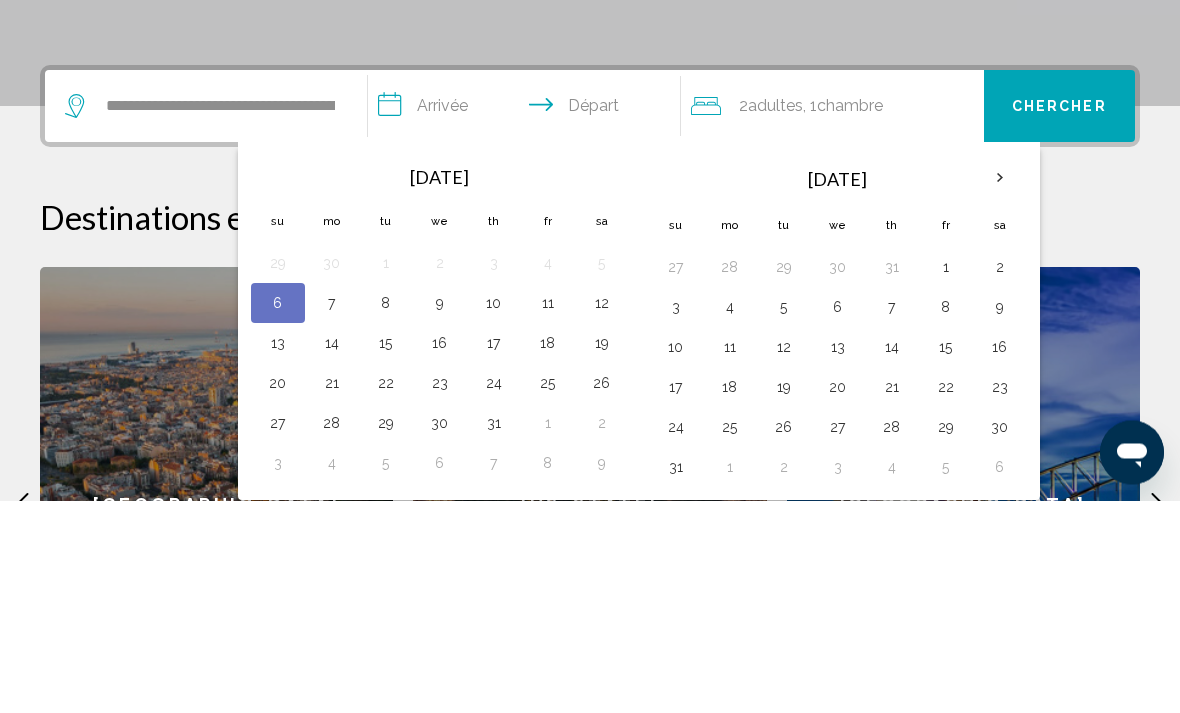 scroll, scrollTop: 494, scrollLeft: 0, axis: vertical 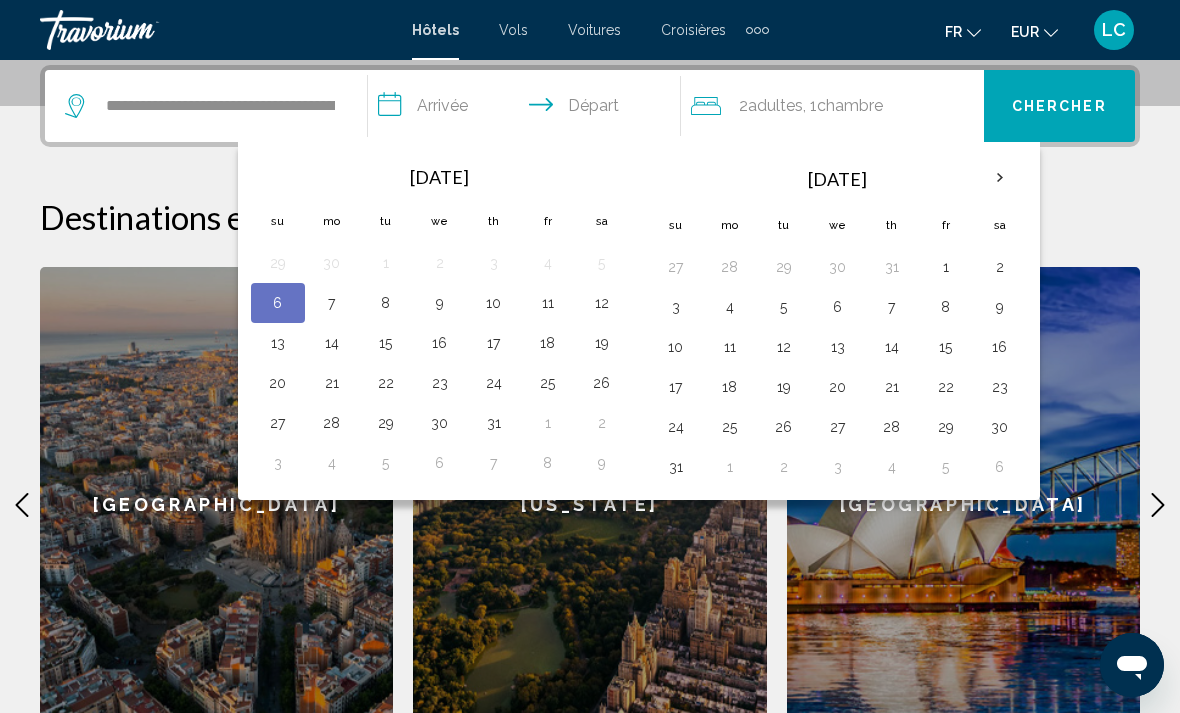 click at bounding box center [1000, 178] 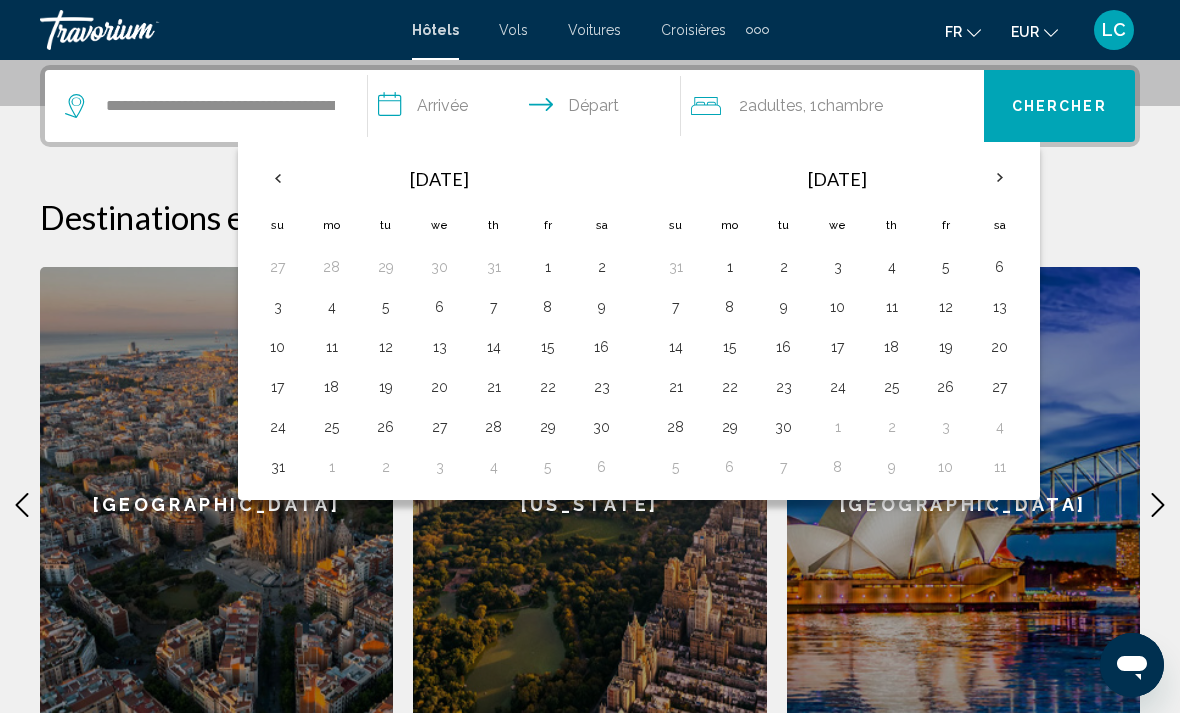 click on "20" at bounding box center (1000, 347) 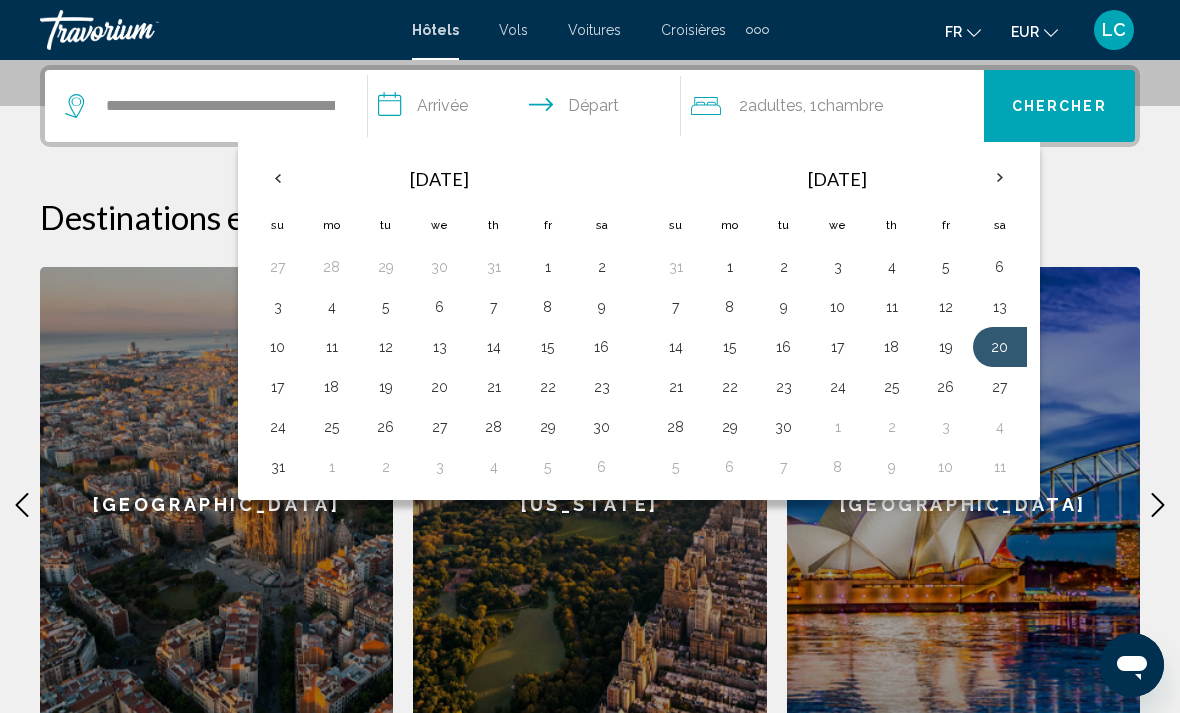 click on "27" at bounding box center [1000, 387] 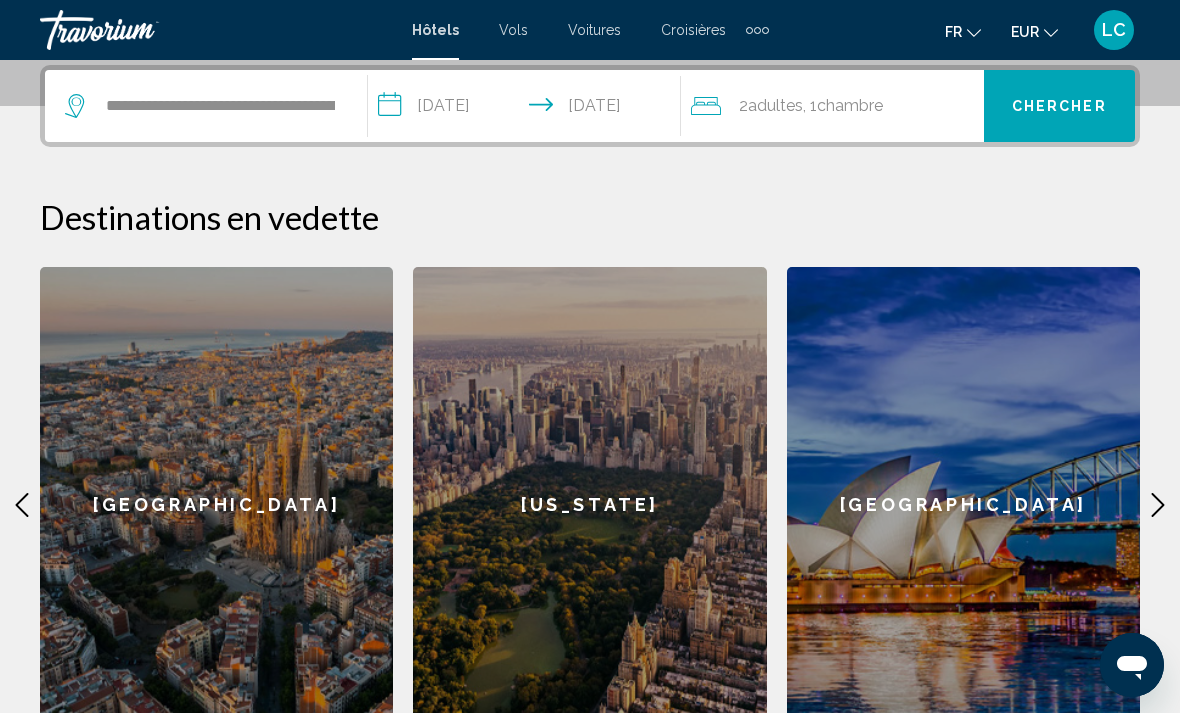 click on "Chercher" at bounding box center (1059, 107) 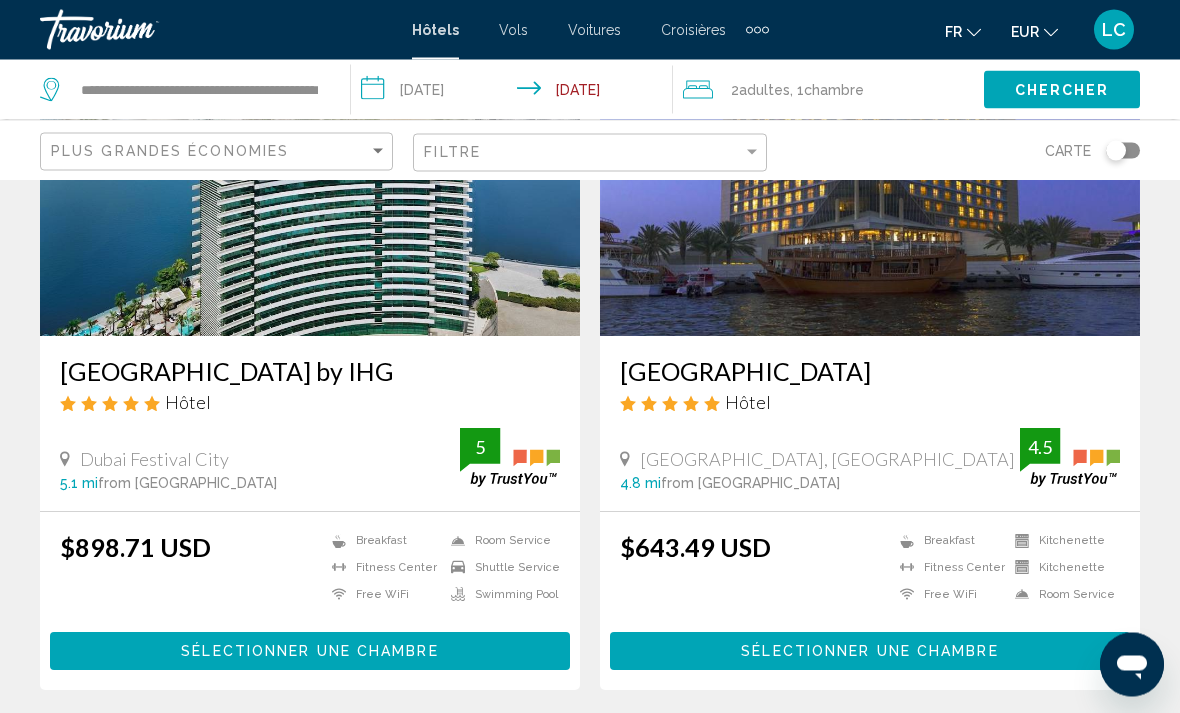 scroll, scrollTop: 238, scrollLeft: 0, axis: vertical 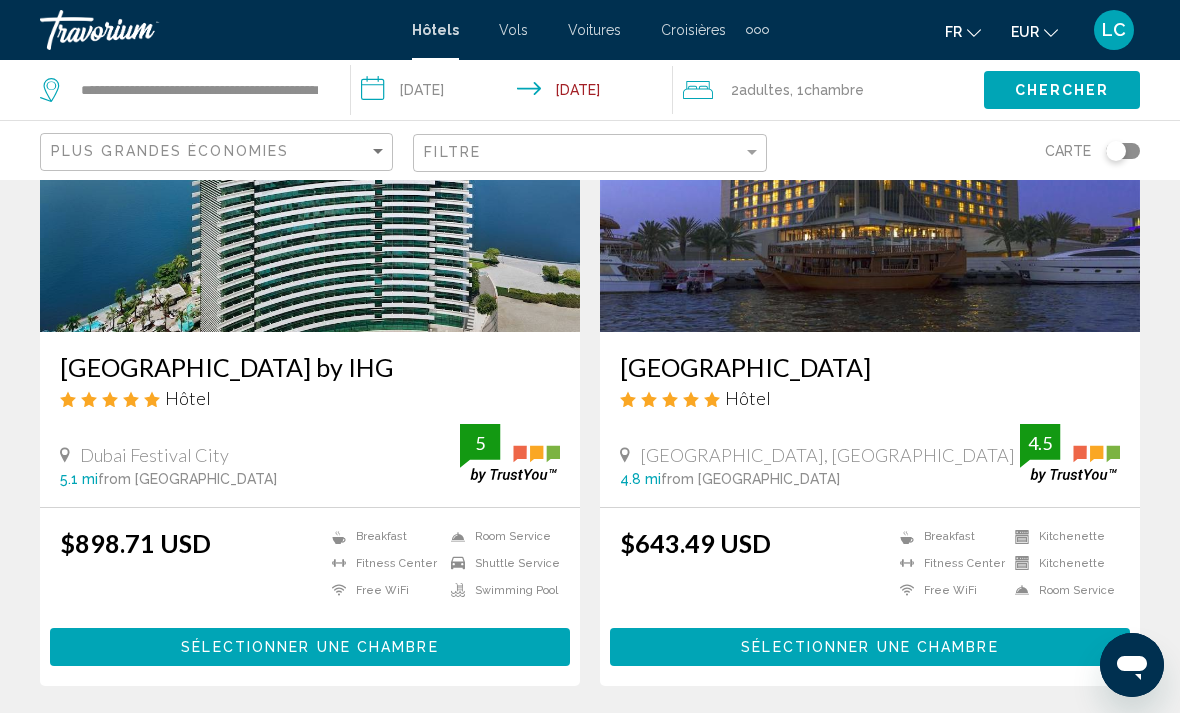 click on "EUR
USD ($) MXN (Mex$) CAD (Can$) GBP (£) EUR (€) AUD (A$) NZD (NZ$) CNY (CN¥)" 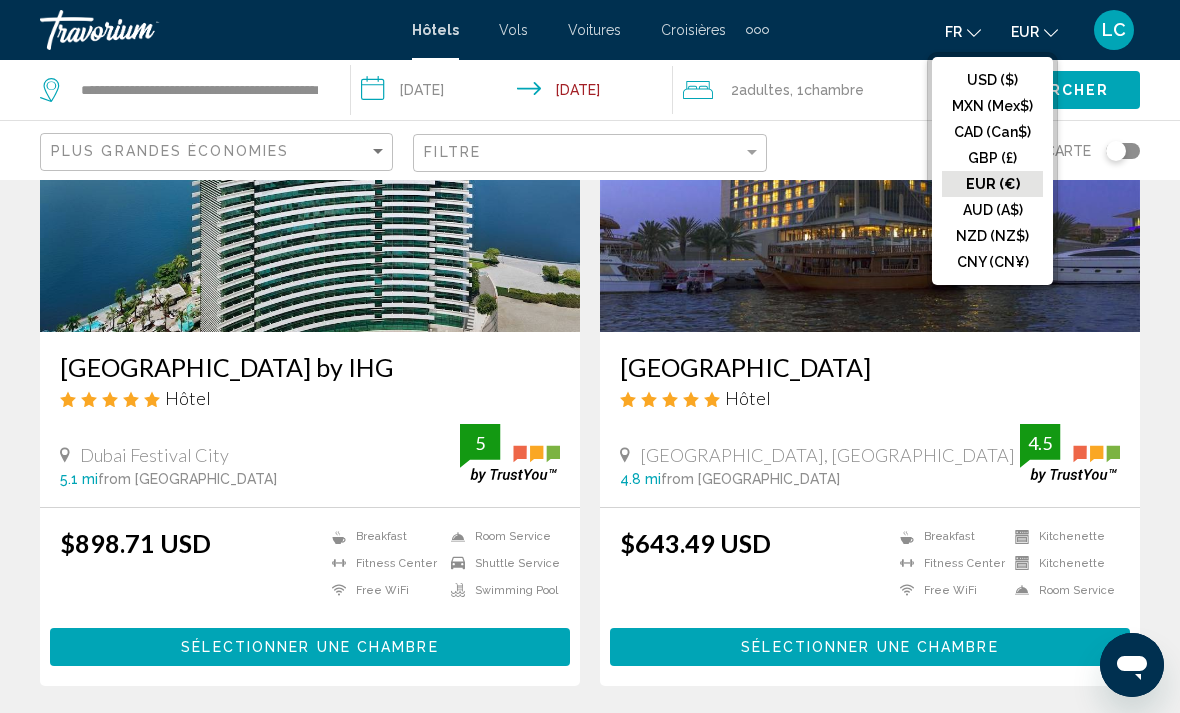 click on "EUR (€)" 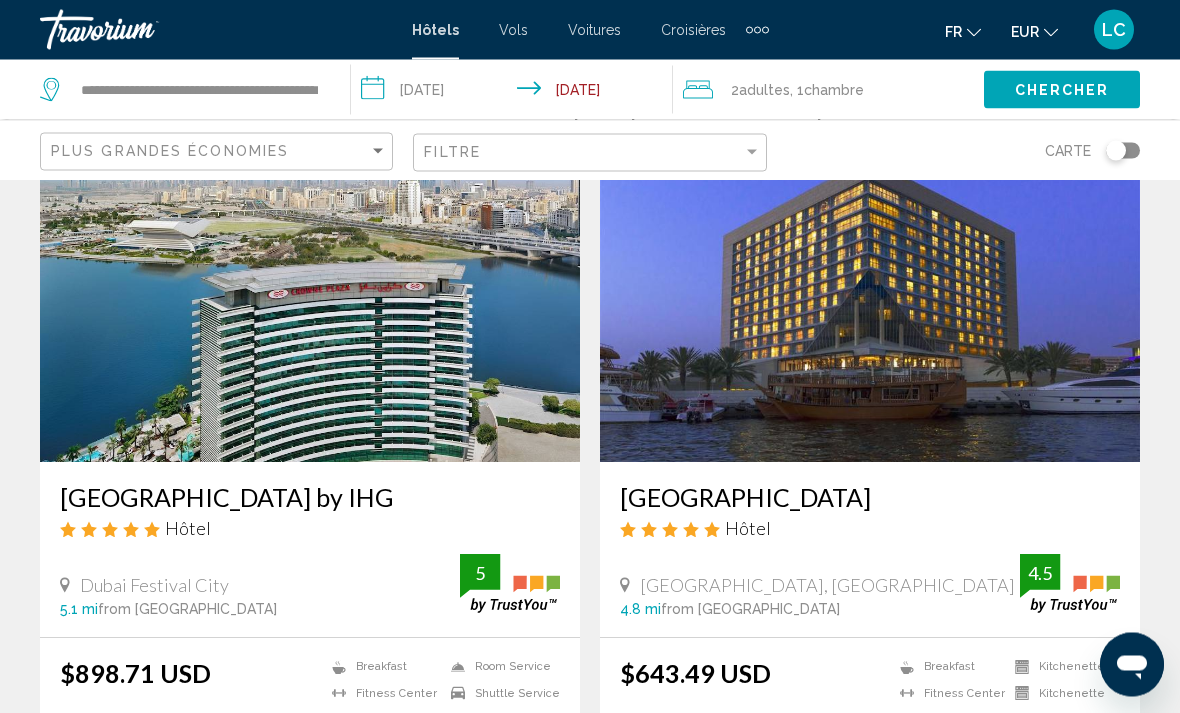 scroll, scrollTop: 108, scrollLeft: 0, axis: vertical 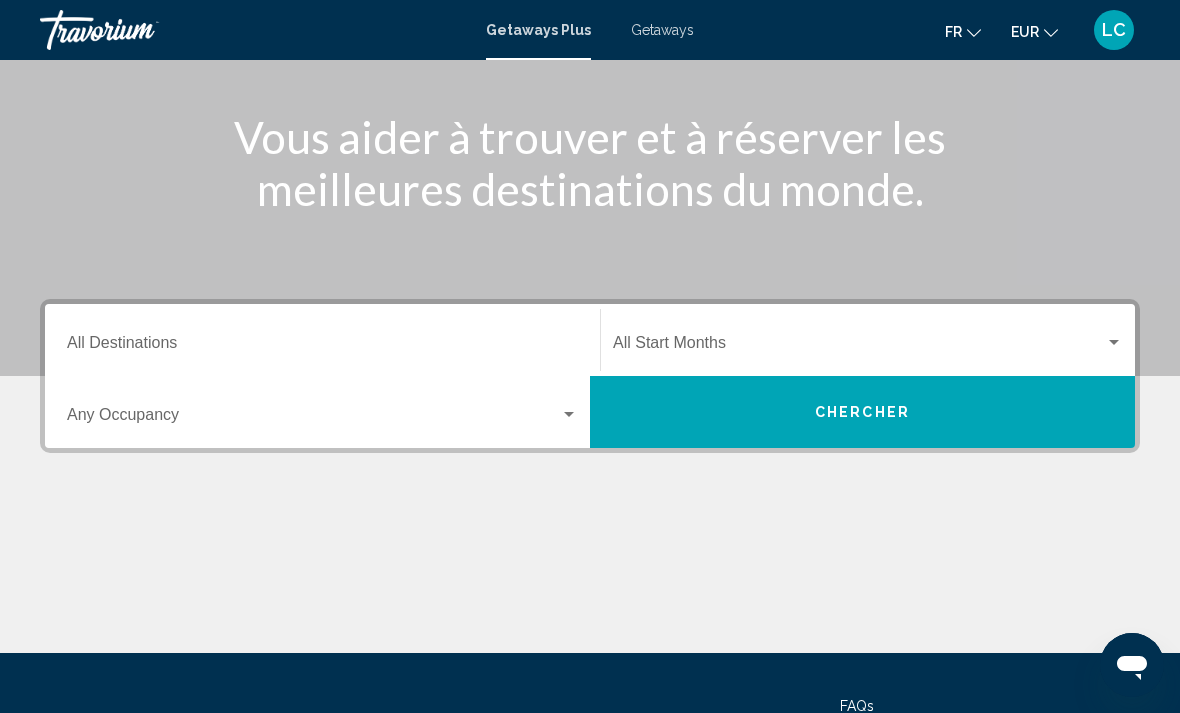 click on "Destination All Destinations" at bounding box center [322, 347] 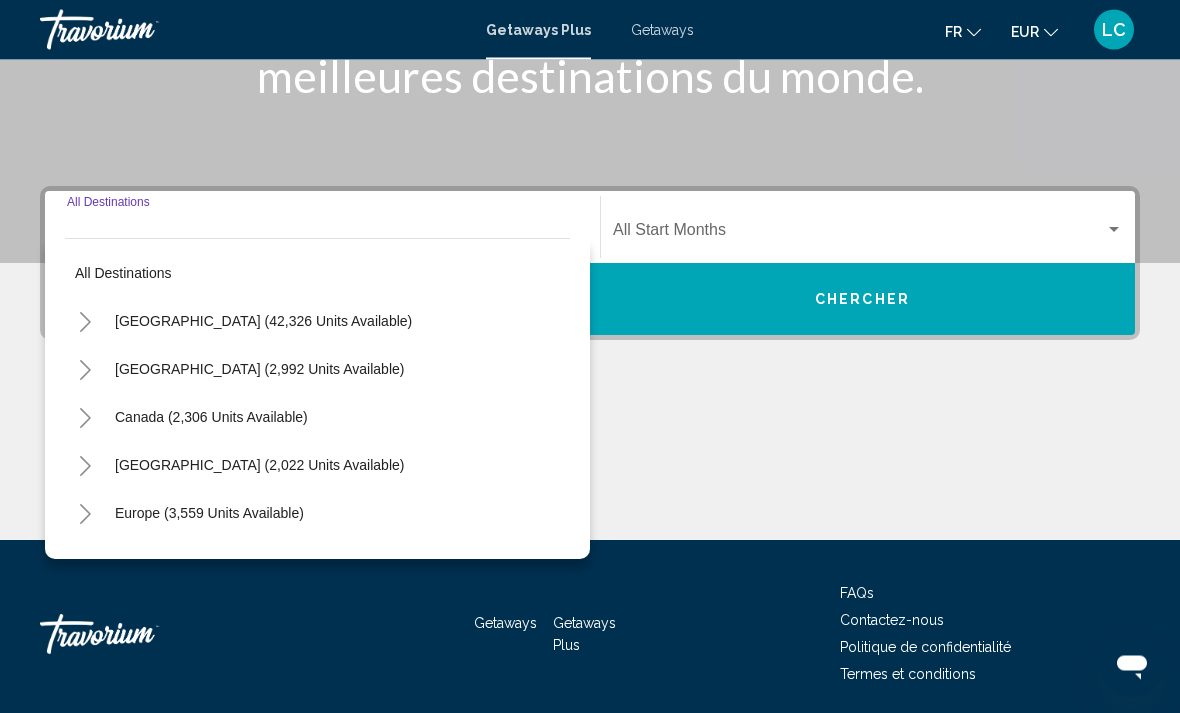 scroll, scrollTop: 345, scrollLeft: 0, axis: vertical 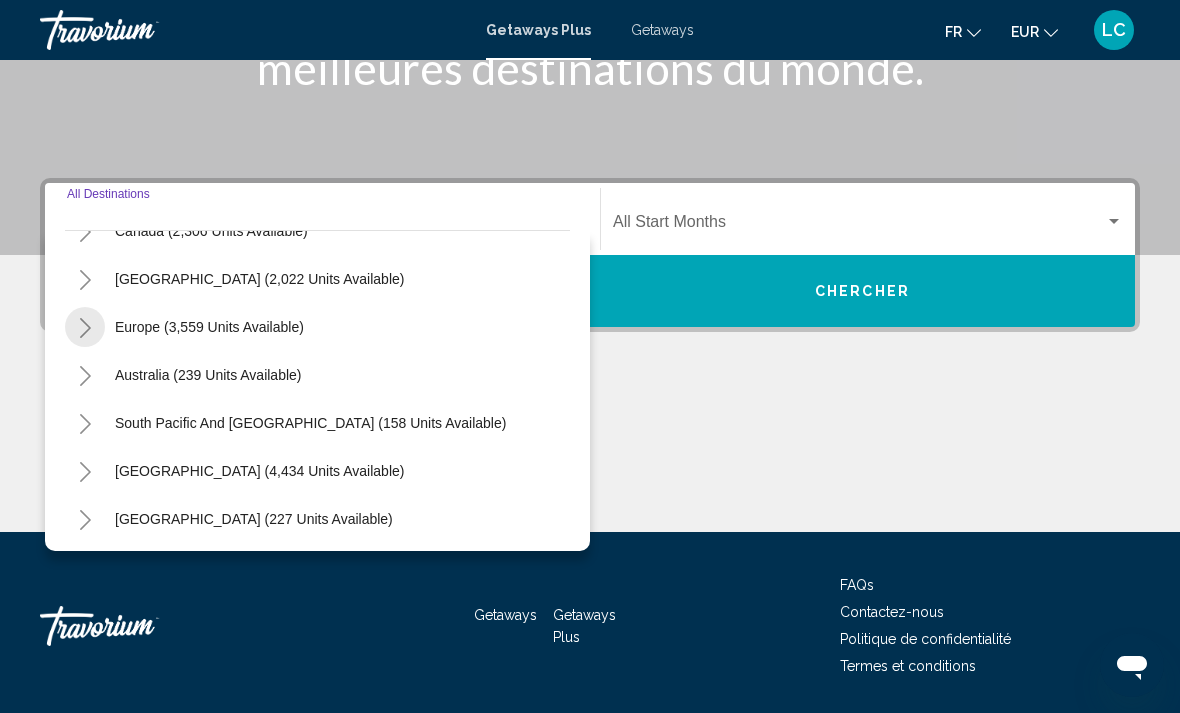 click 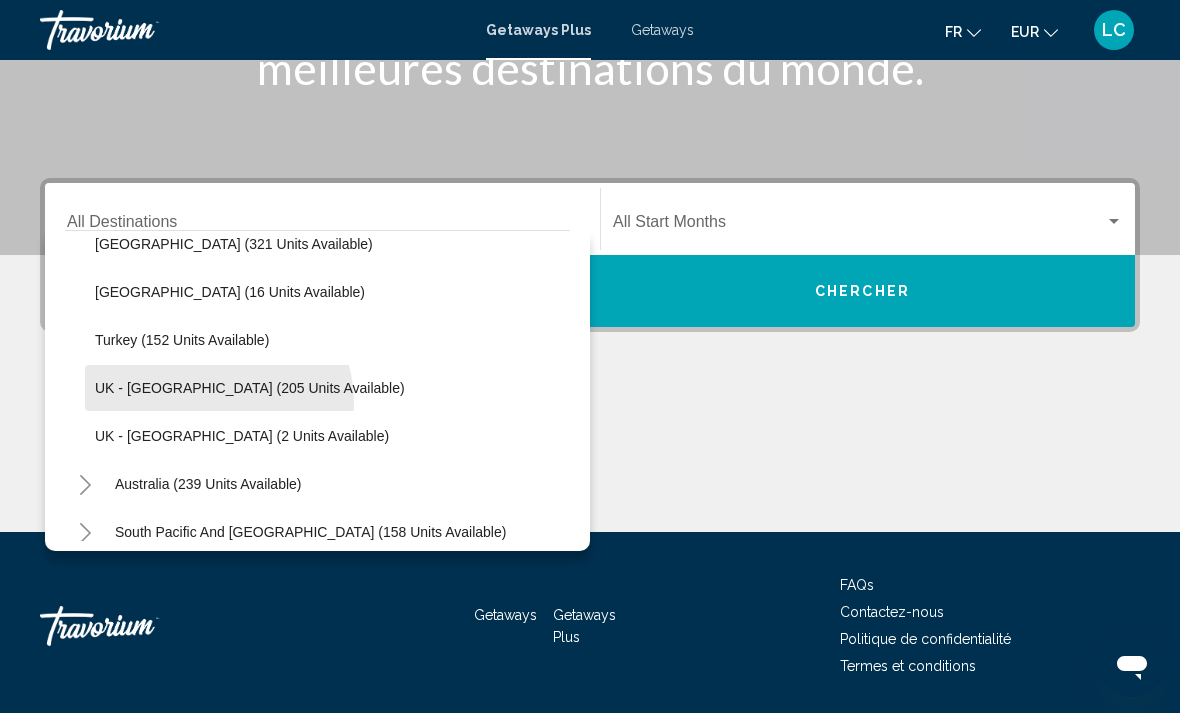 scroll, scrollTop: 845, scrollLeft: 0, axis: vertical 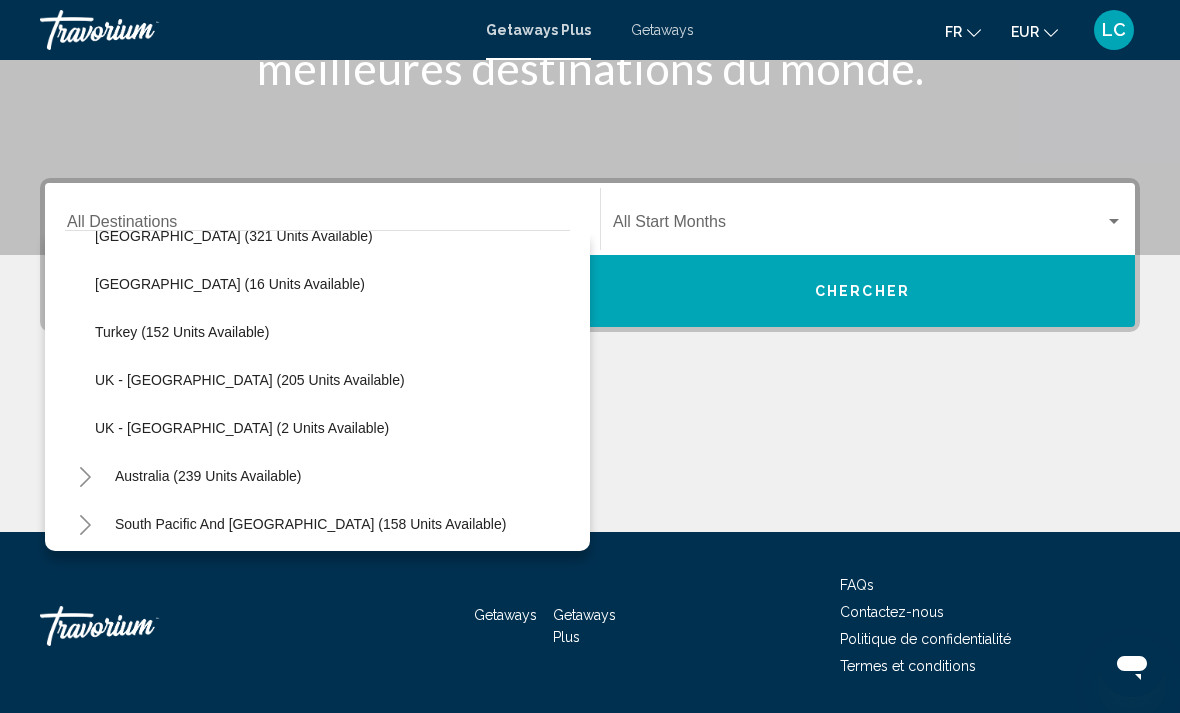 click on "Turkey (152 units available)" 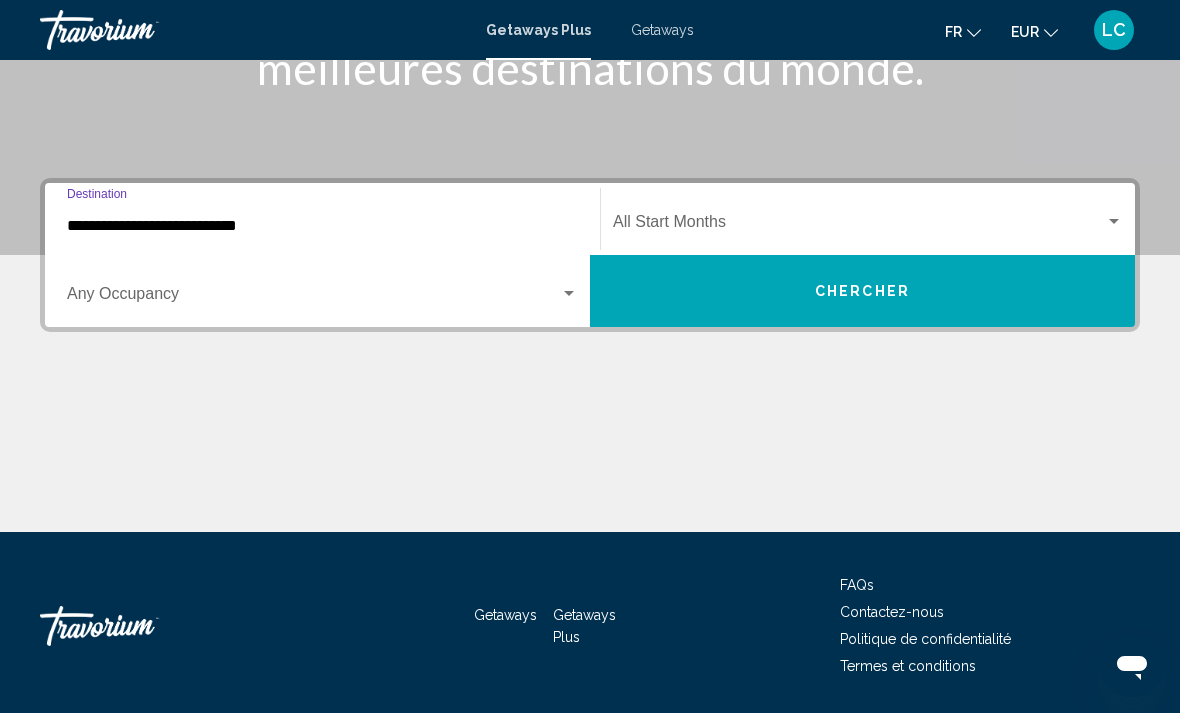 click at bounding box center (859, 226) 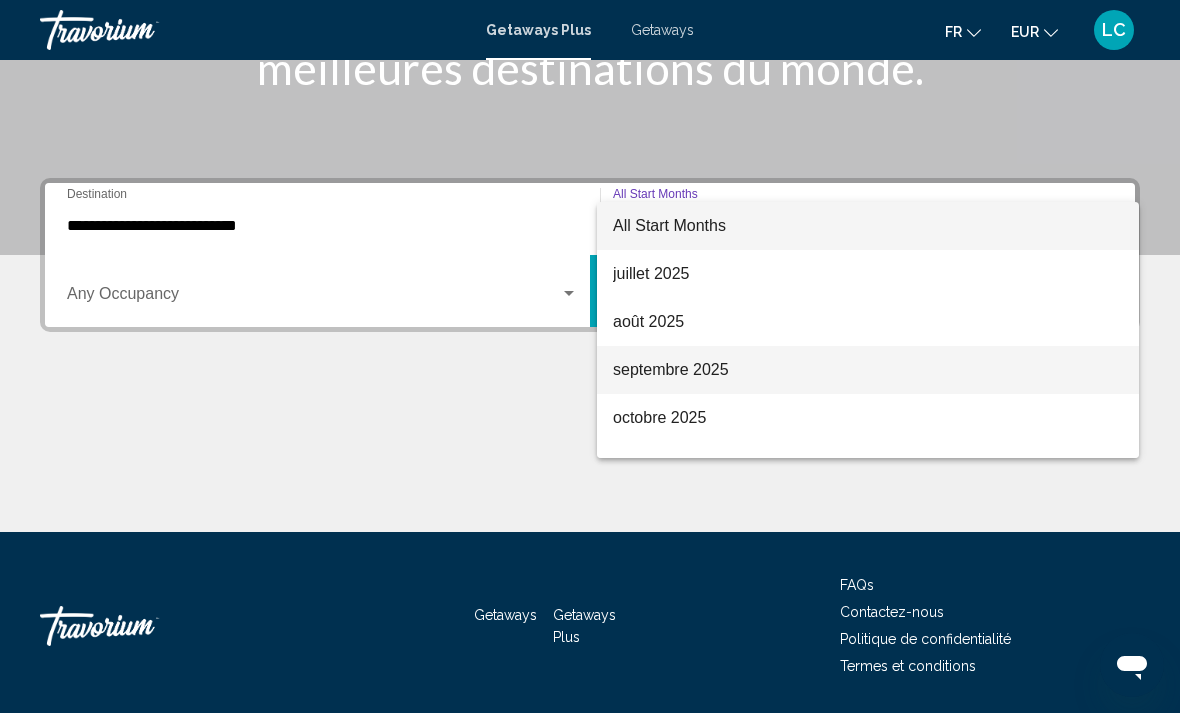 click on "septembre 2025" at bounding box center [868, 370] 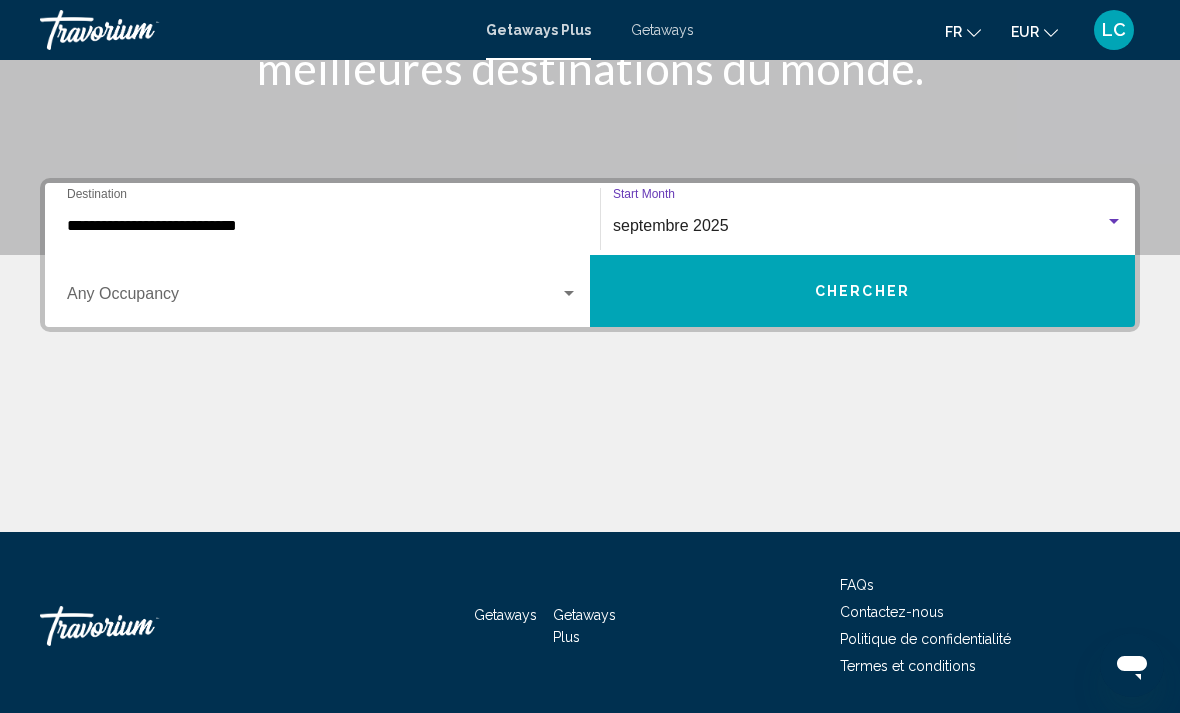 click on "Chercher" at bounding box center (862, 291) 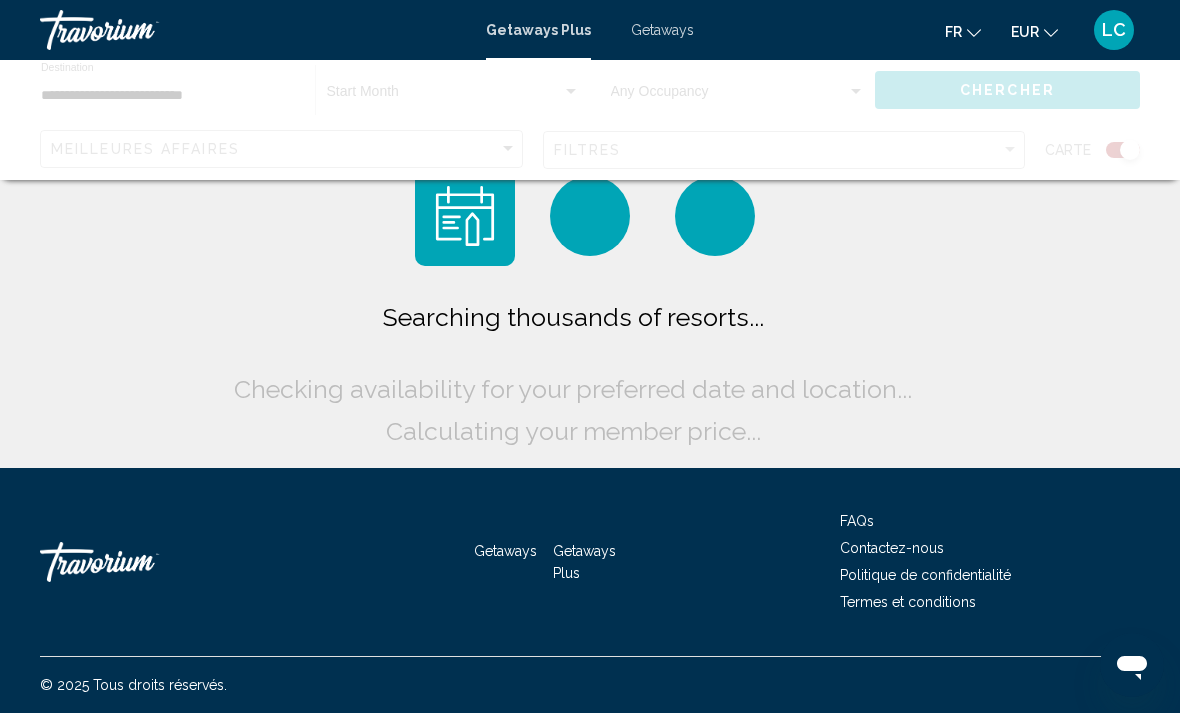 scroll, scrollTop: 0, scrollLeft: 0, axis: both 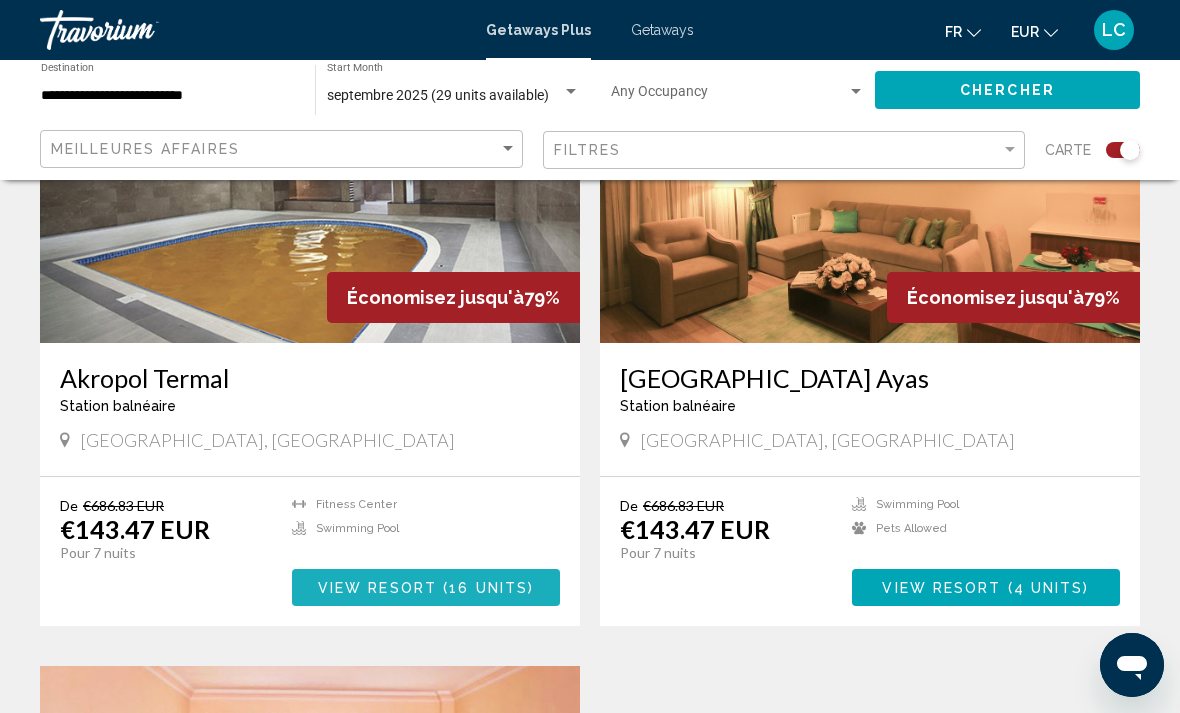 click on "16 units" at bounding box center (488, 588) 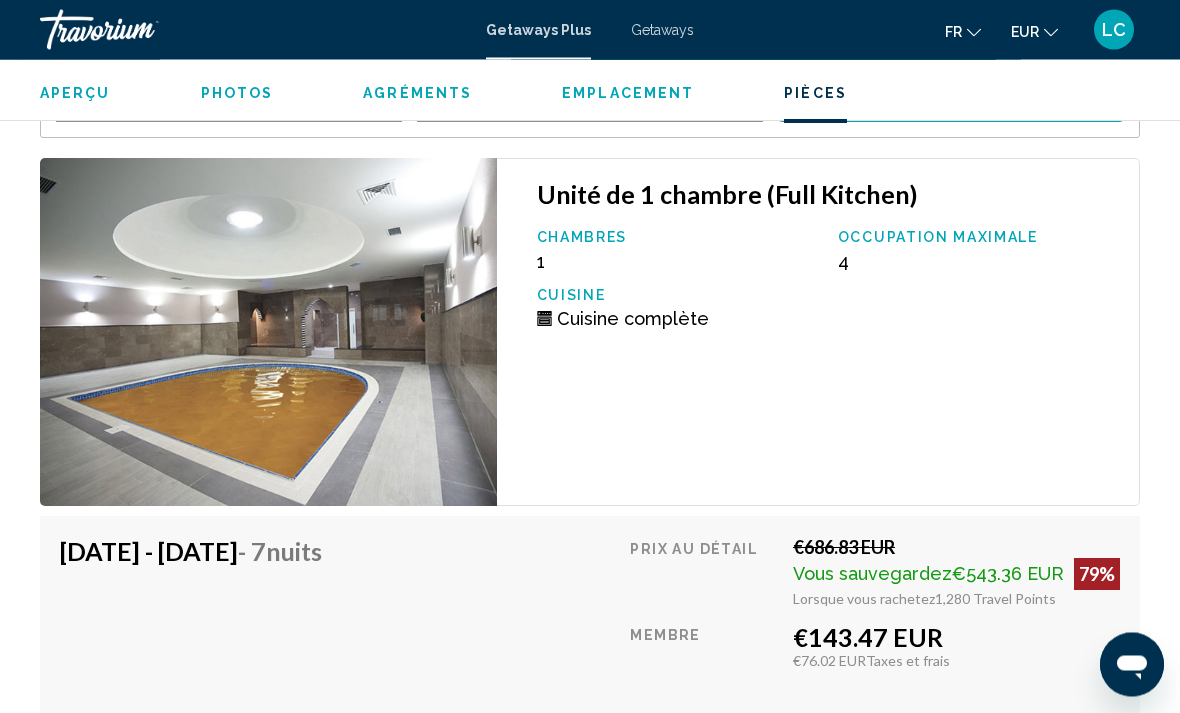 scroll, scrollTop: 3371, scrollLeft: 0, axis: vertical 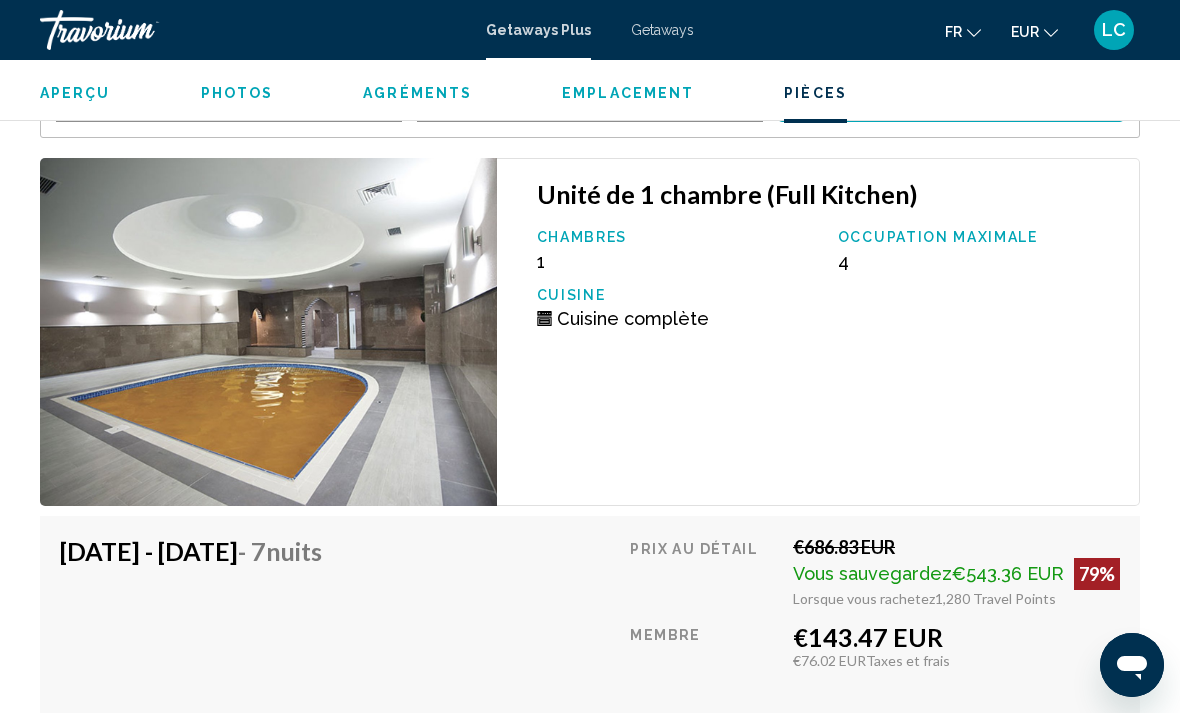 click on "Aperçu Taper Station balnéaire Tout inclus Pas tout compris Adresse Boztepe Mevkii Beypazari Ankara, Turkey  La description Akropol Termal propose un séjour reposant dans une résidence moderne en dehors de la capitale. Le spa, splendidement équipé, dispense divers soins, notamment des massages régénérants et des soins du visage à base d’eaux minérales et de bains de boue. Plusieurs piscines et une pataugeoire sont disponibles, ainsi qu’un centre de remise en forme et un restaurant à service complet. Le spa et la piscine ne sont pas mixtes. Aucun alcool n’est servi au sein de la résidence ni ne peut y être consommé. Lire la suite
Photos Agréments gym pool Pas de commodités disponibles. Restrictions politiques Restrictions de tabagisme Interdit de fumer dans les unités^, sous peine de perte de l'unité et/ou d'autres sanctions. Informations urgentes générales Toutes les piscines-turkish hamam-vapeur chambres sont séparées entre les sexes utilisation prévue. ←" at bounding box center [590, 448] 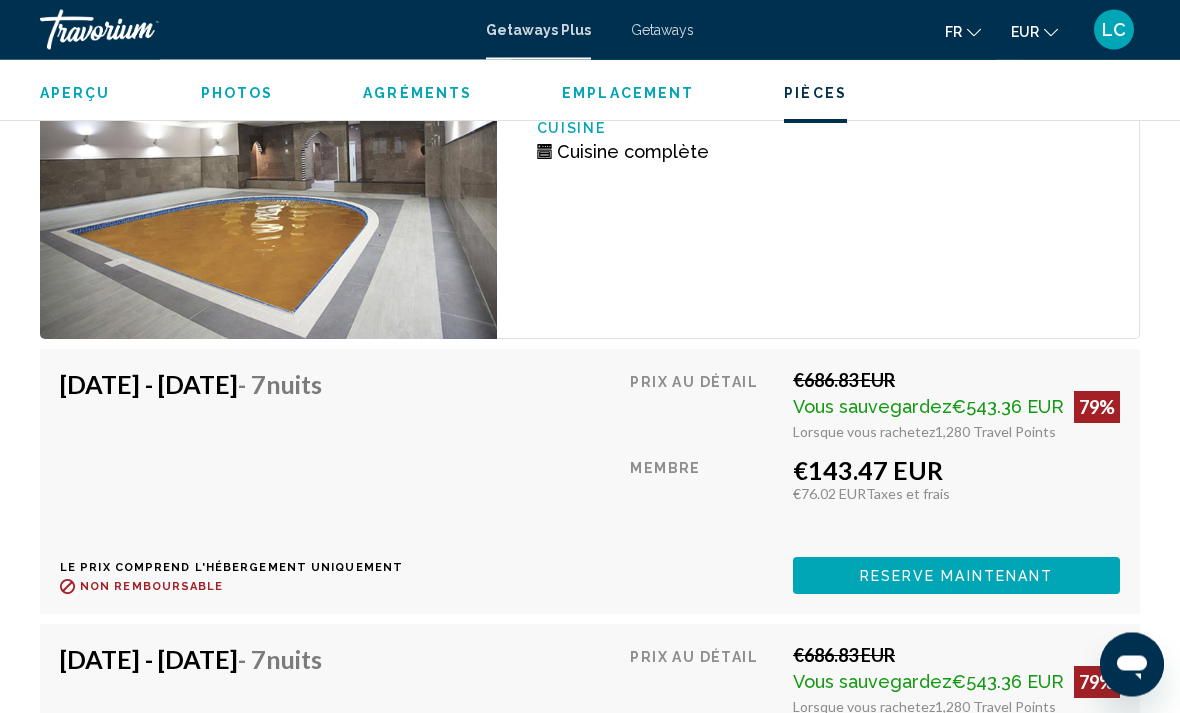 scroll, scrollTop: 3540, scrollLeft: 0, axis: vertical 